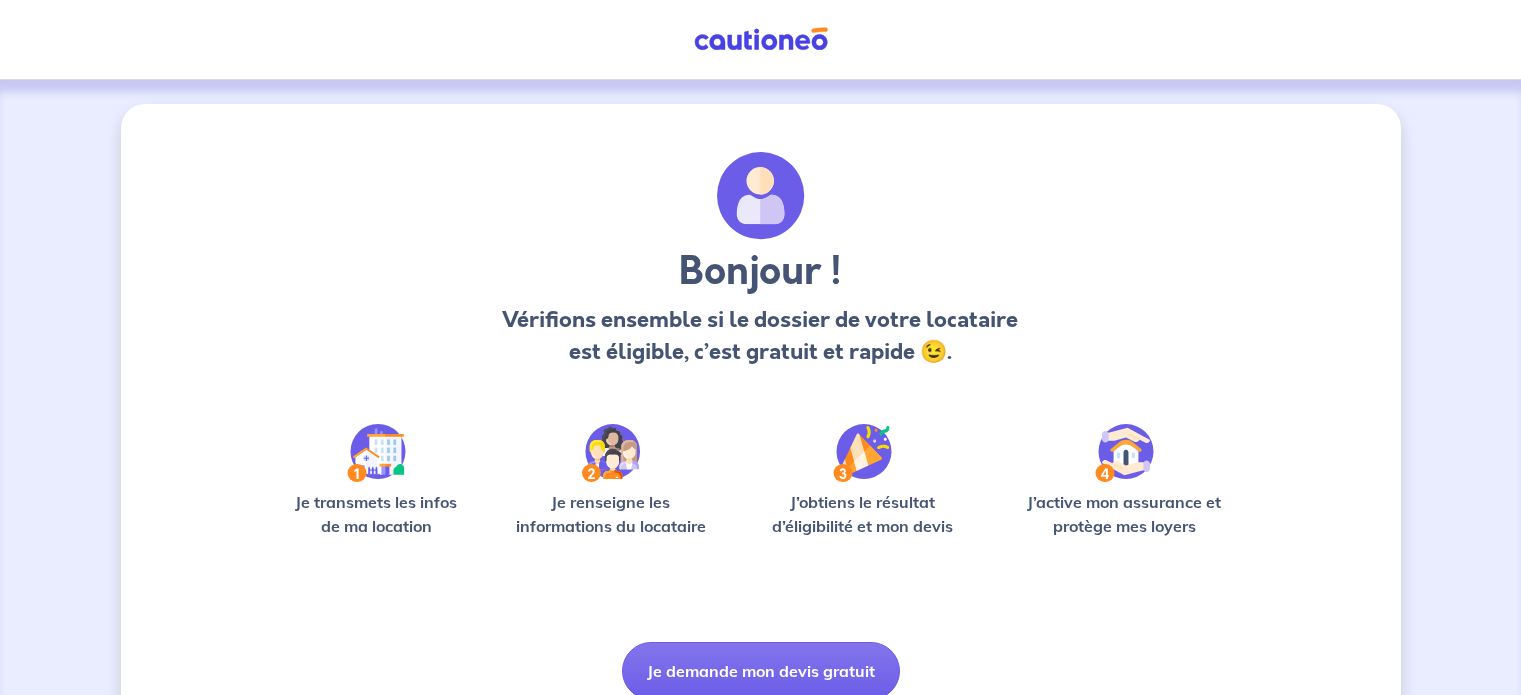 scroll, scrollTop: 0, scrollLeft: 0, axis: both 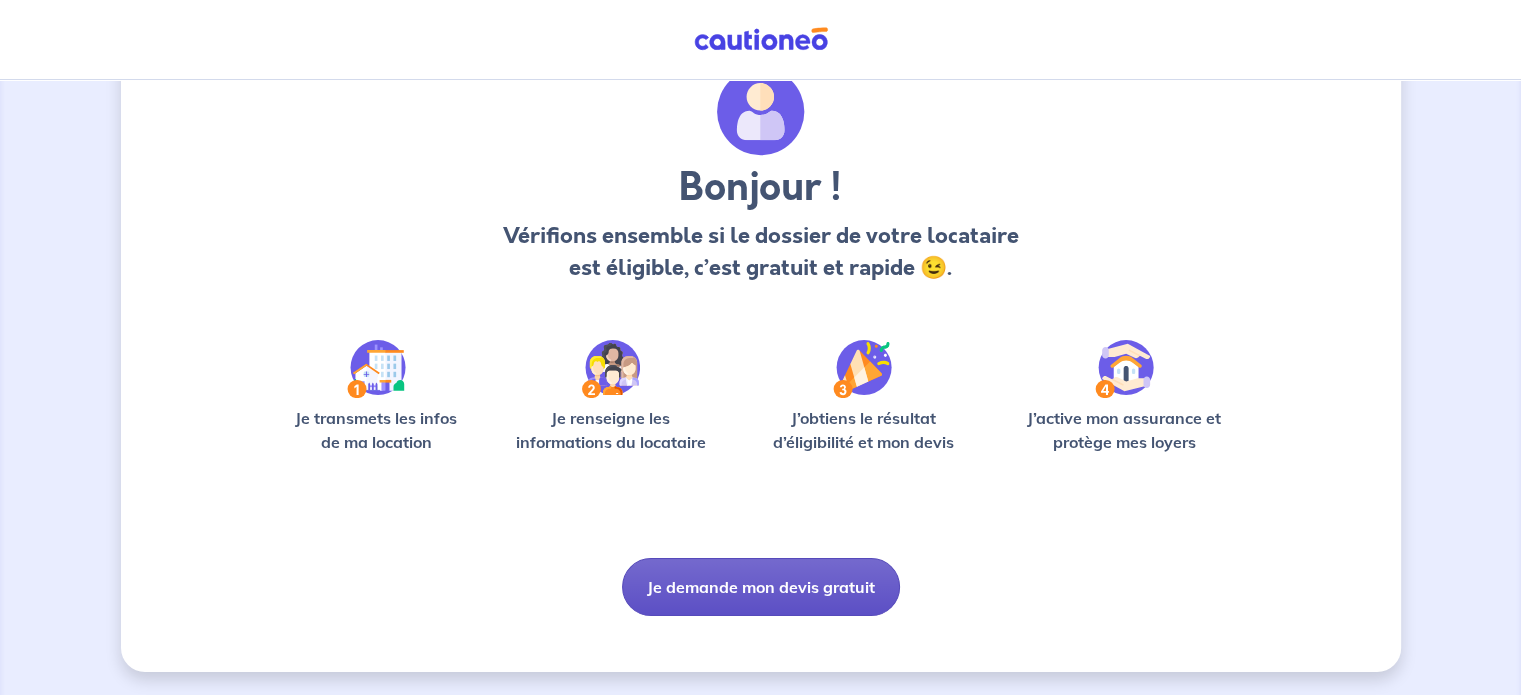 click on "Je demande mon devis gratuit" at bounding box center [761, 587] 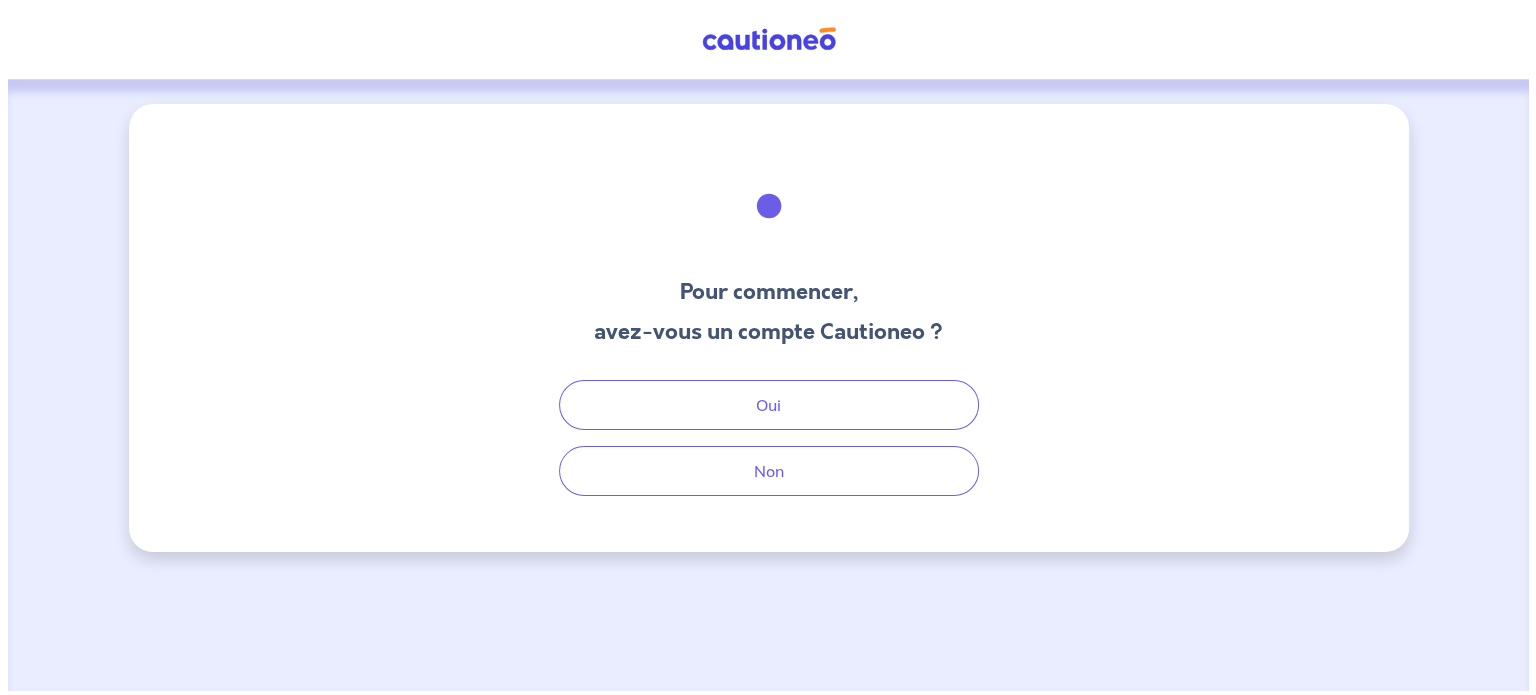 scroll, scrollTop: 0, scrollLeft: 0, axis: both 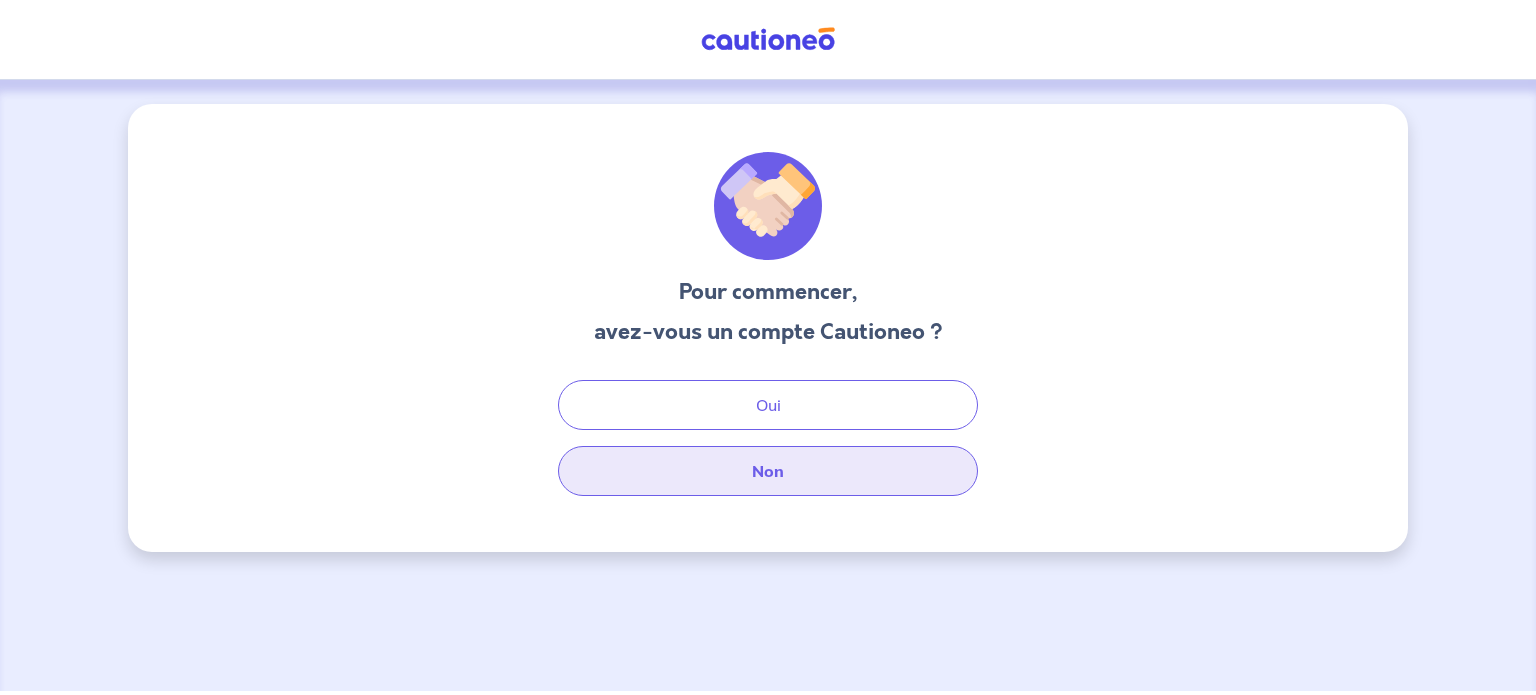click on "Non" at bounding box center [768, 471] 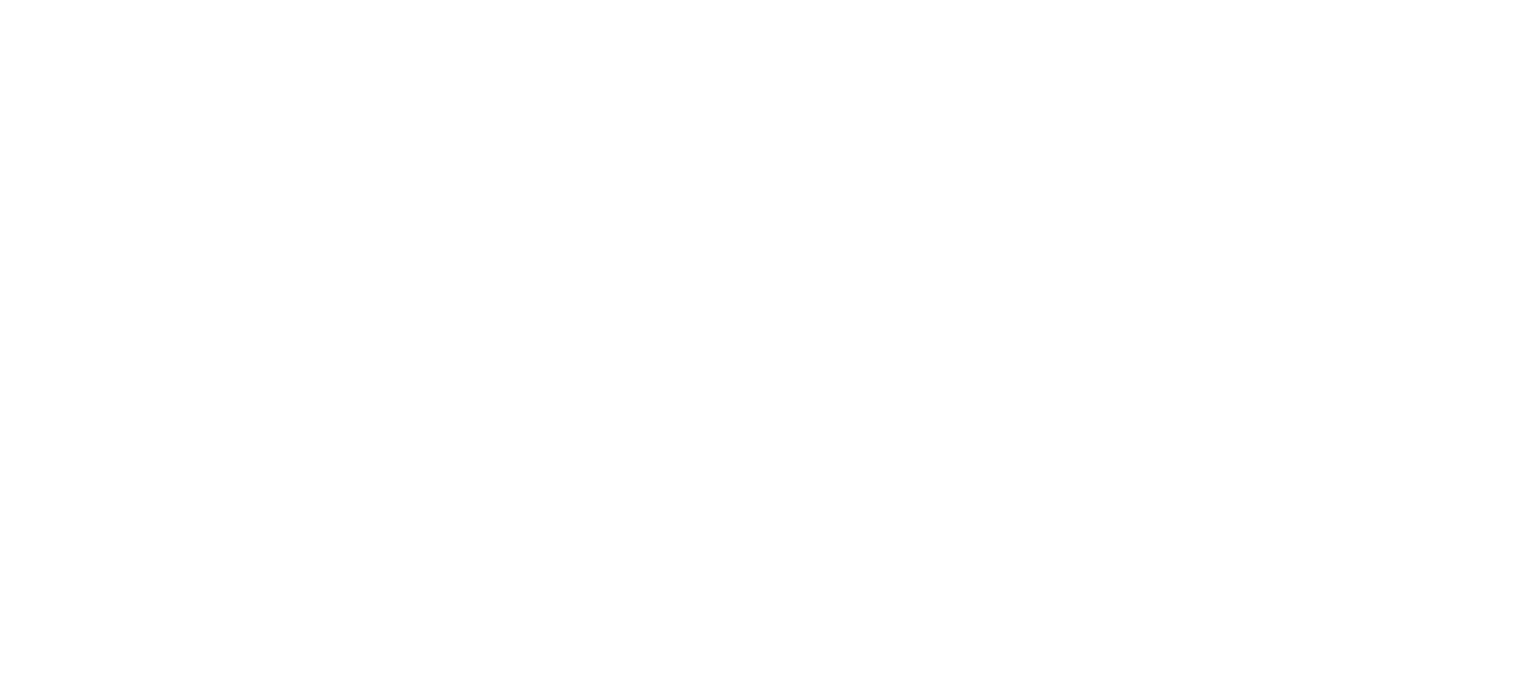 scroll, scrollTop: 0, scrollLeft: 0, axis: both 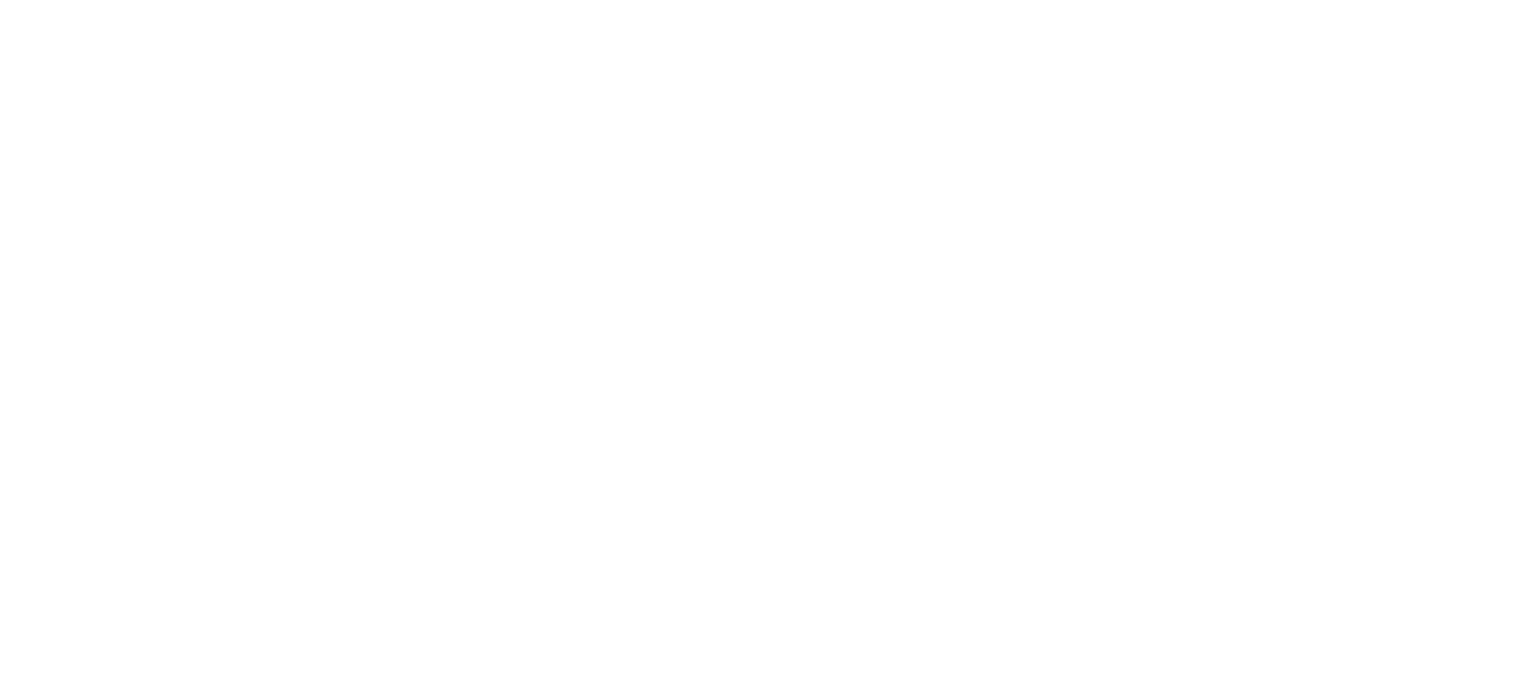 select on "FR" 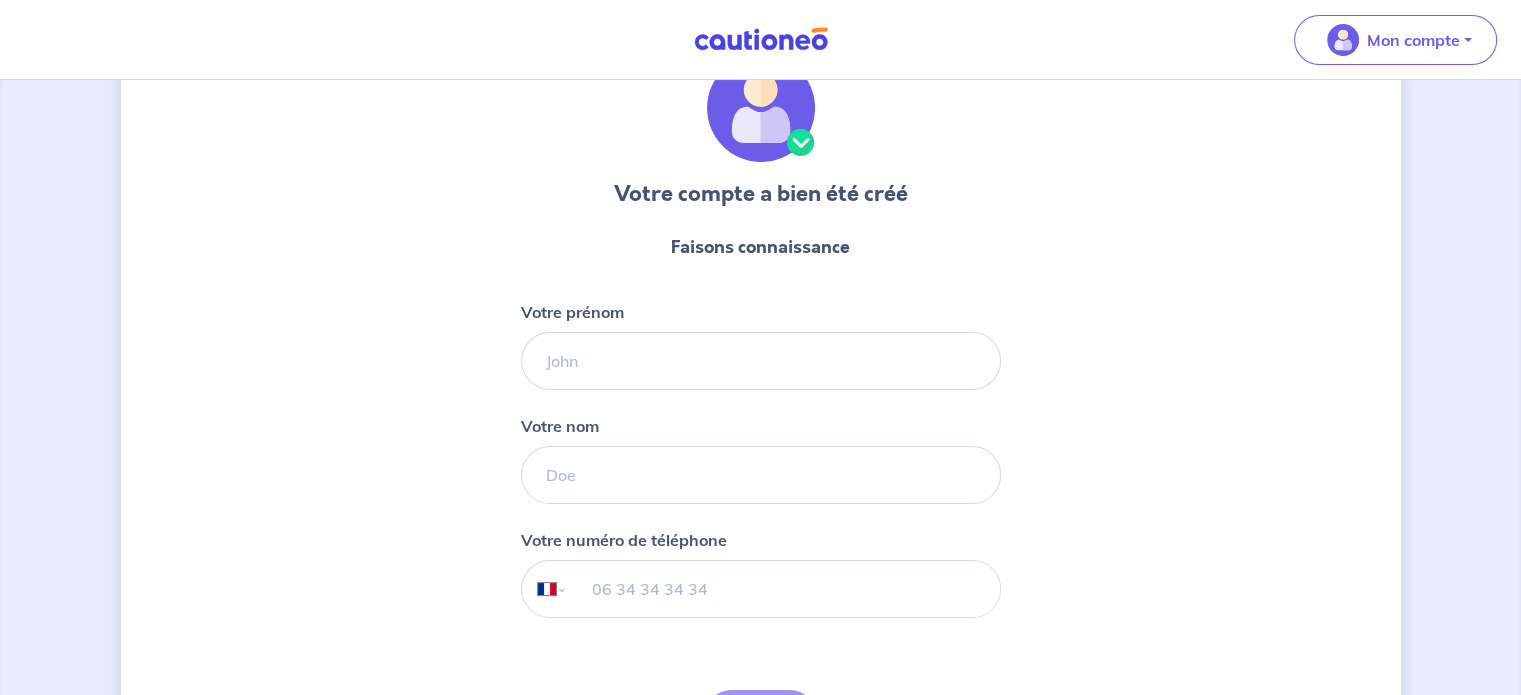 scroll, scrollTop: 100, scrollLeft: 0, axis: vertical 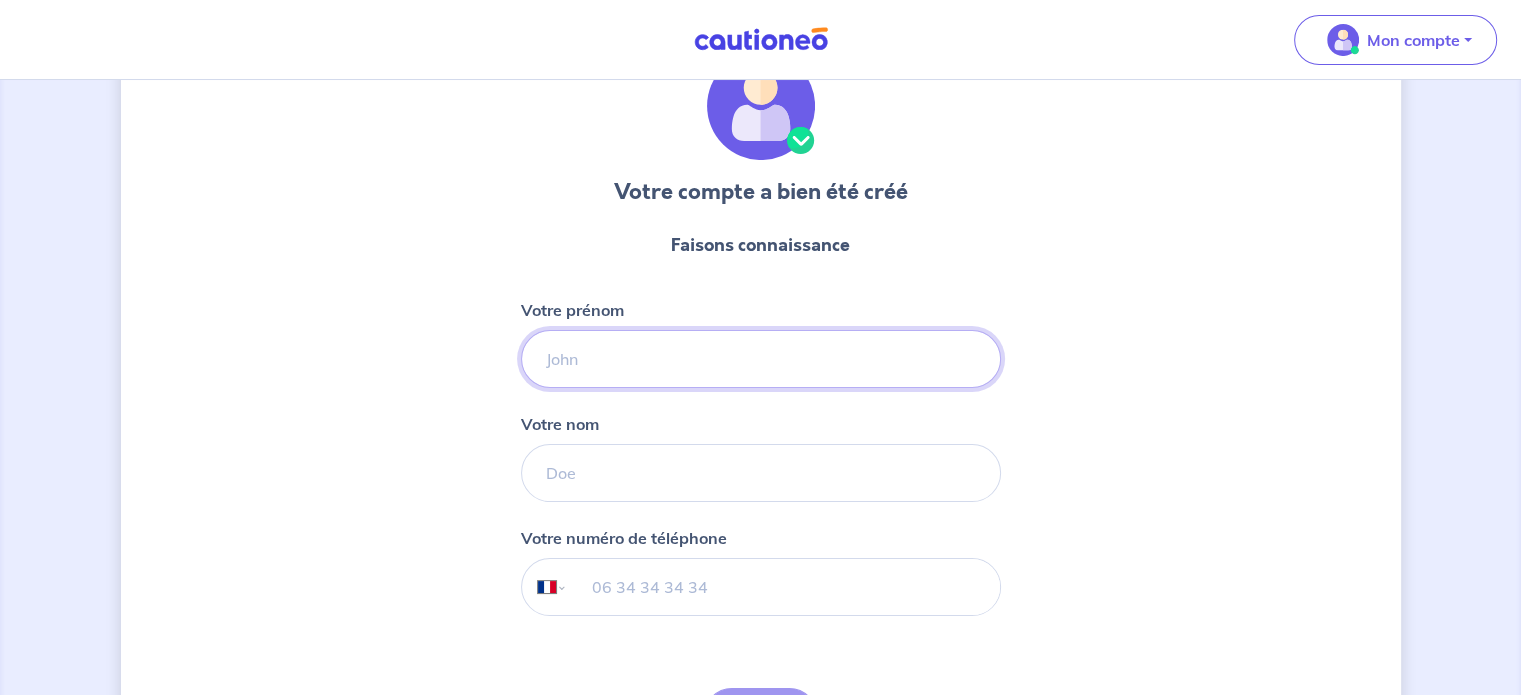 click on "Votre prénom" at bounding box center [761, 359] 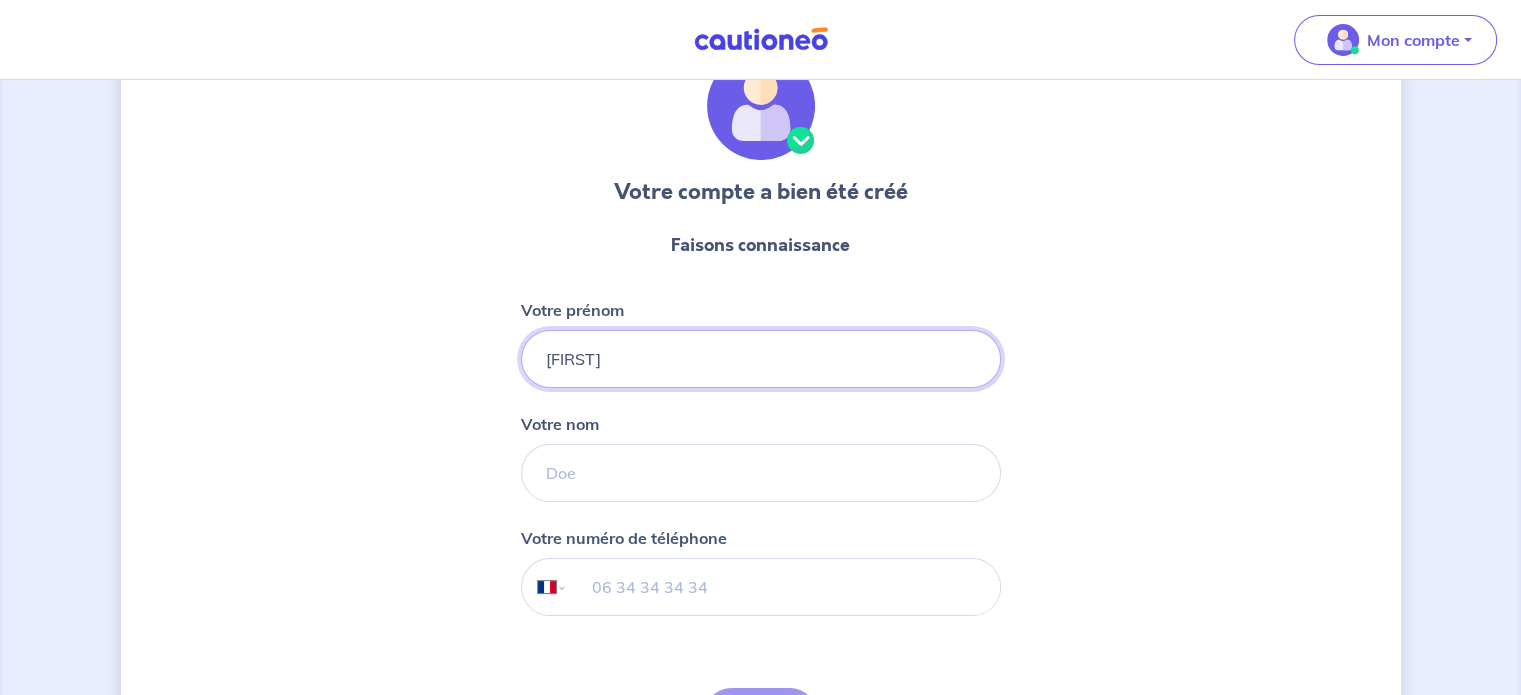type on "[FIRST]" 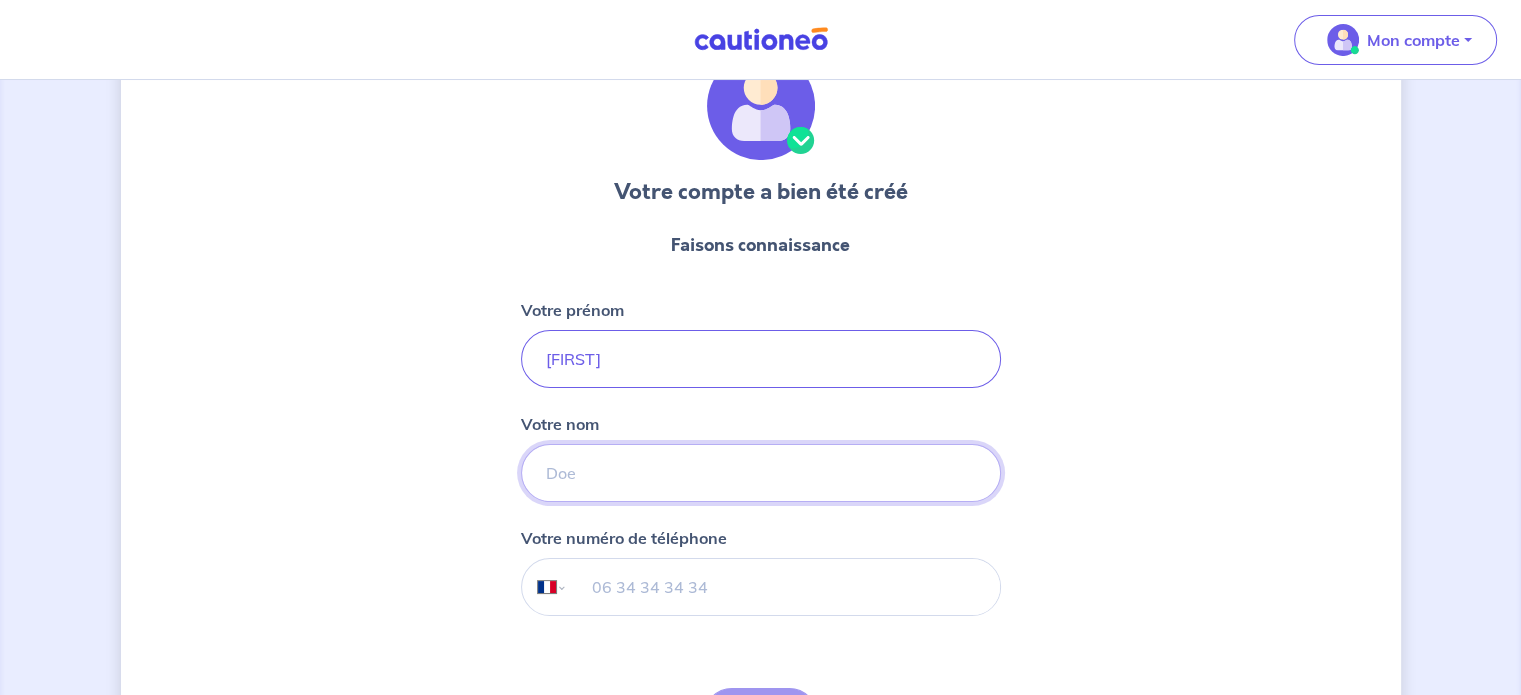 click on "Votre nom" at bounding box center (761, 473) 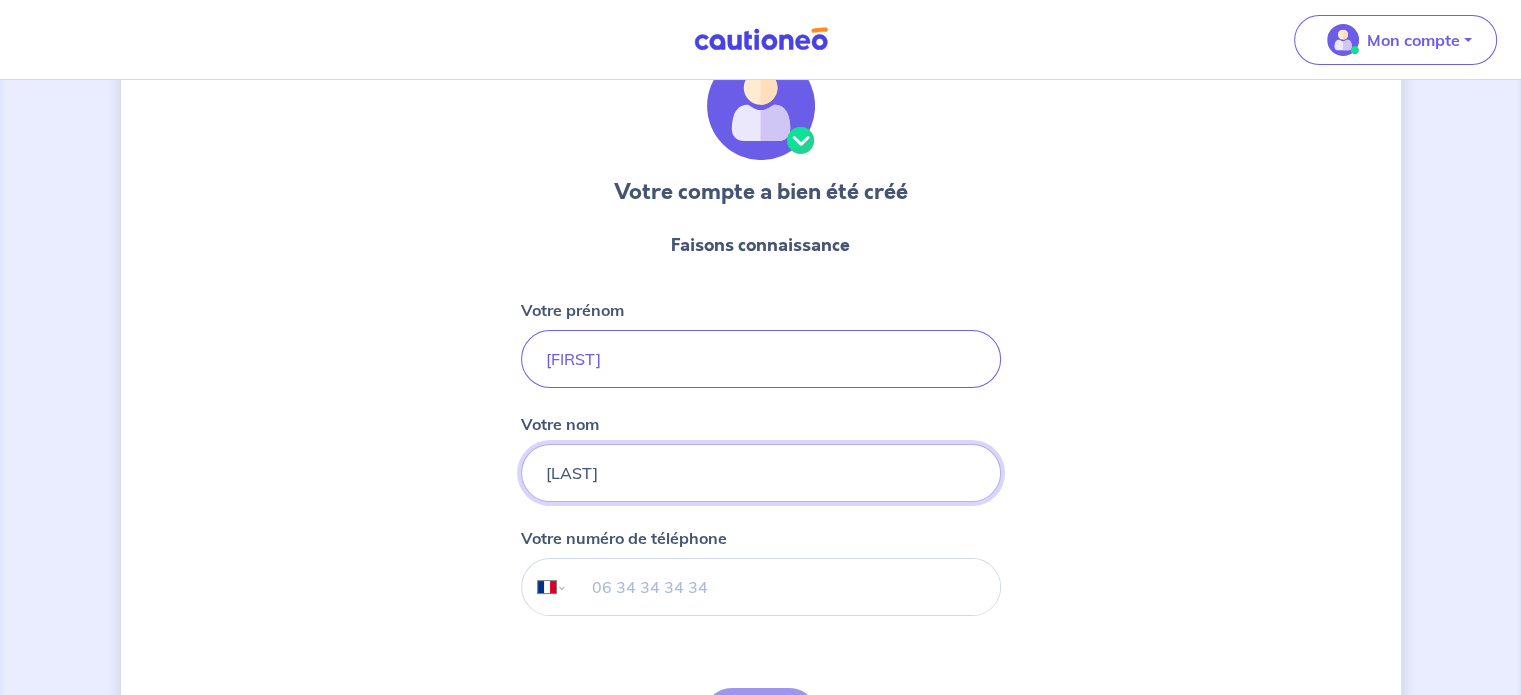 type on "[LAST]" 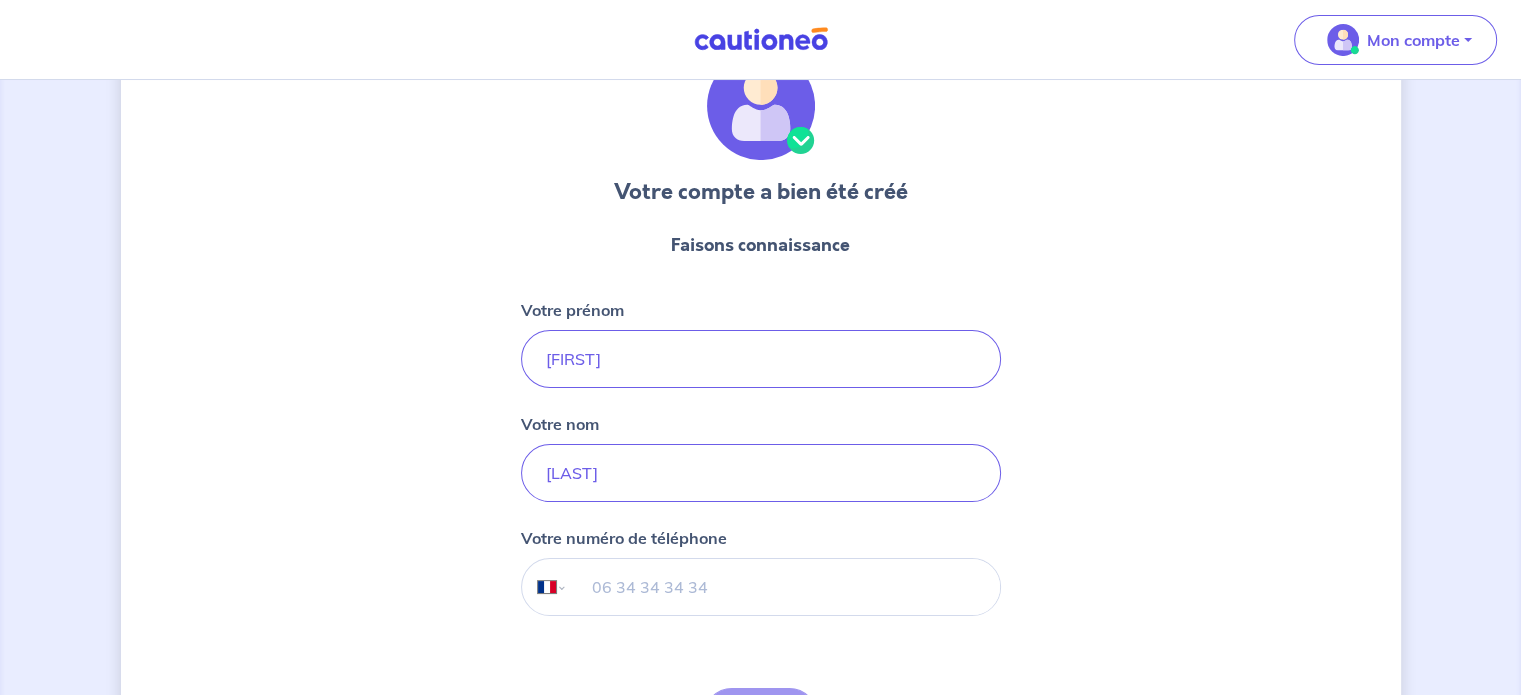 click at bounding box center [783, 587] 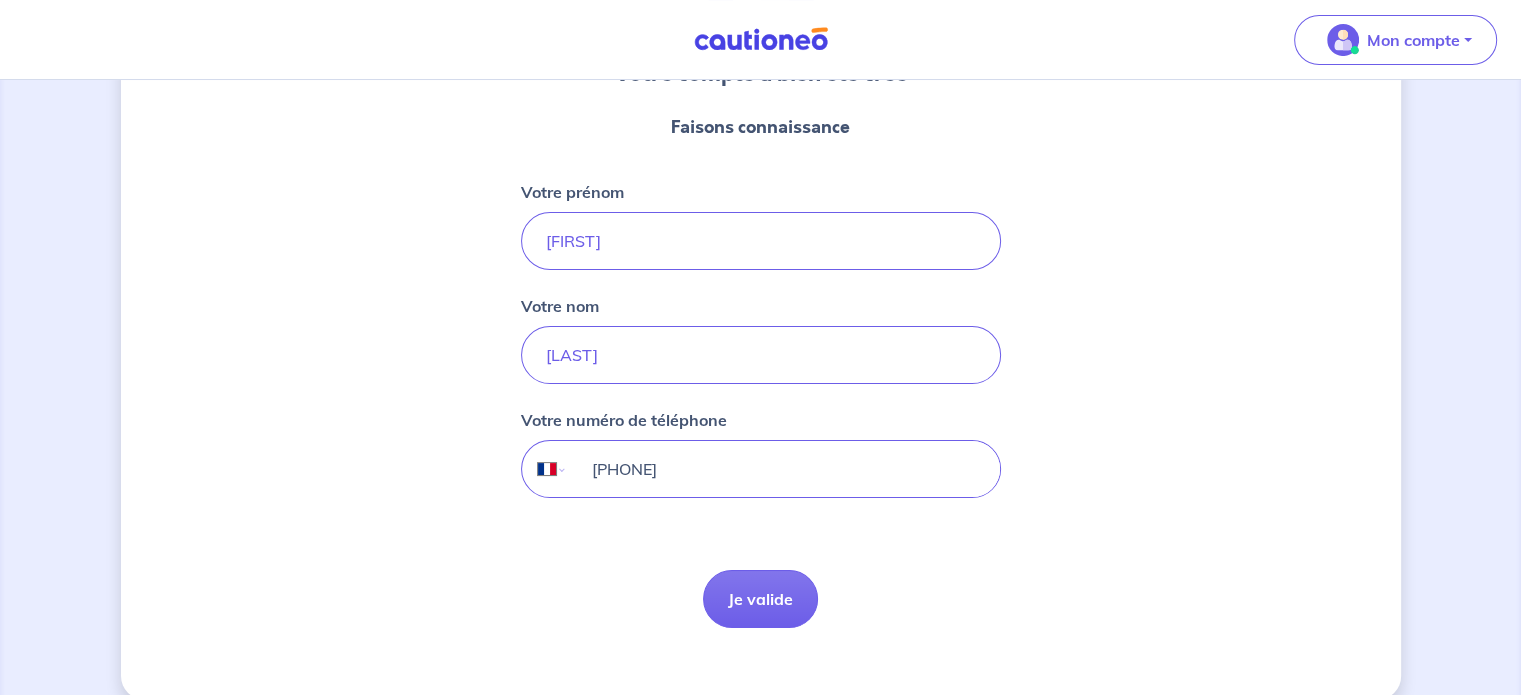 scroll, scrollTop: 245, scrollLeft: 0, axis: vertical 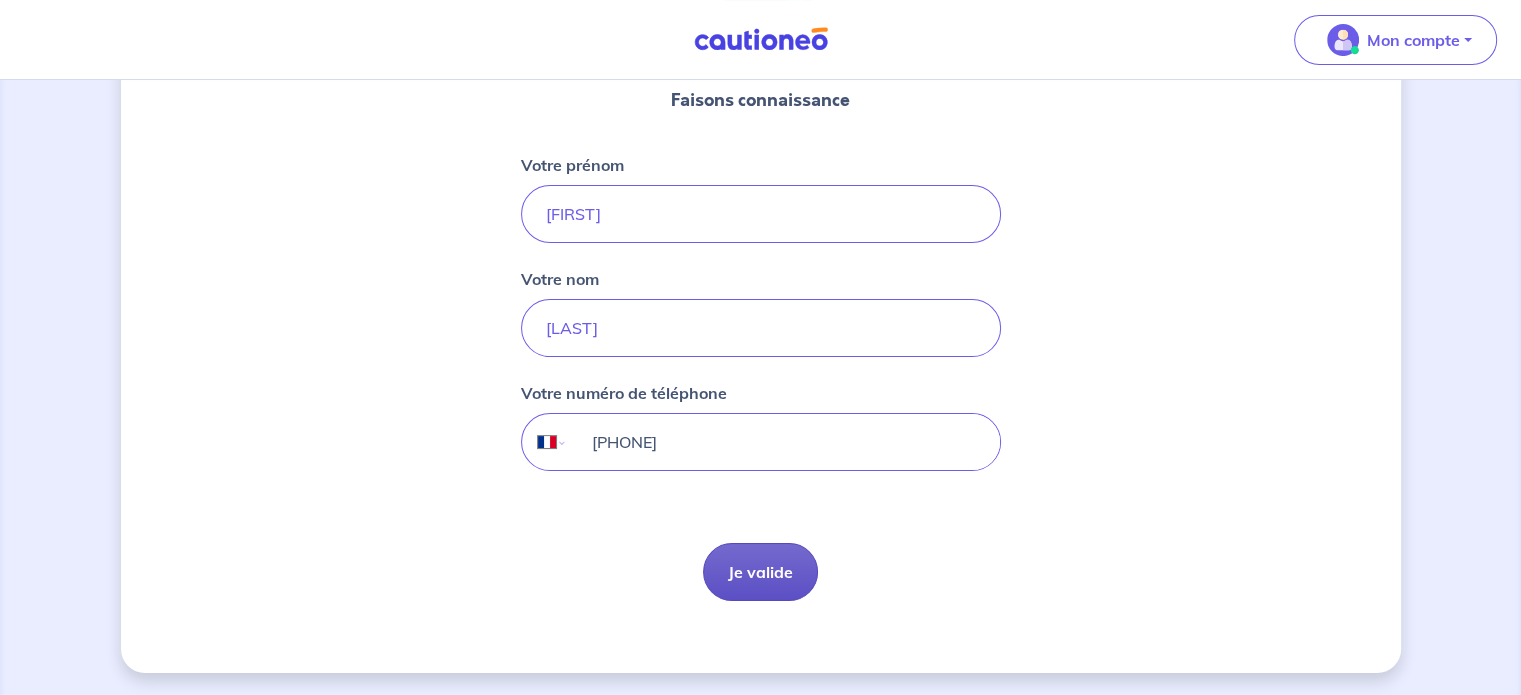 type on "[PHONE]" 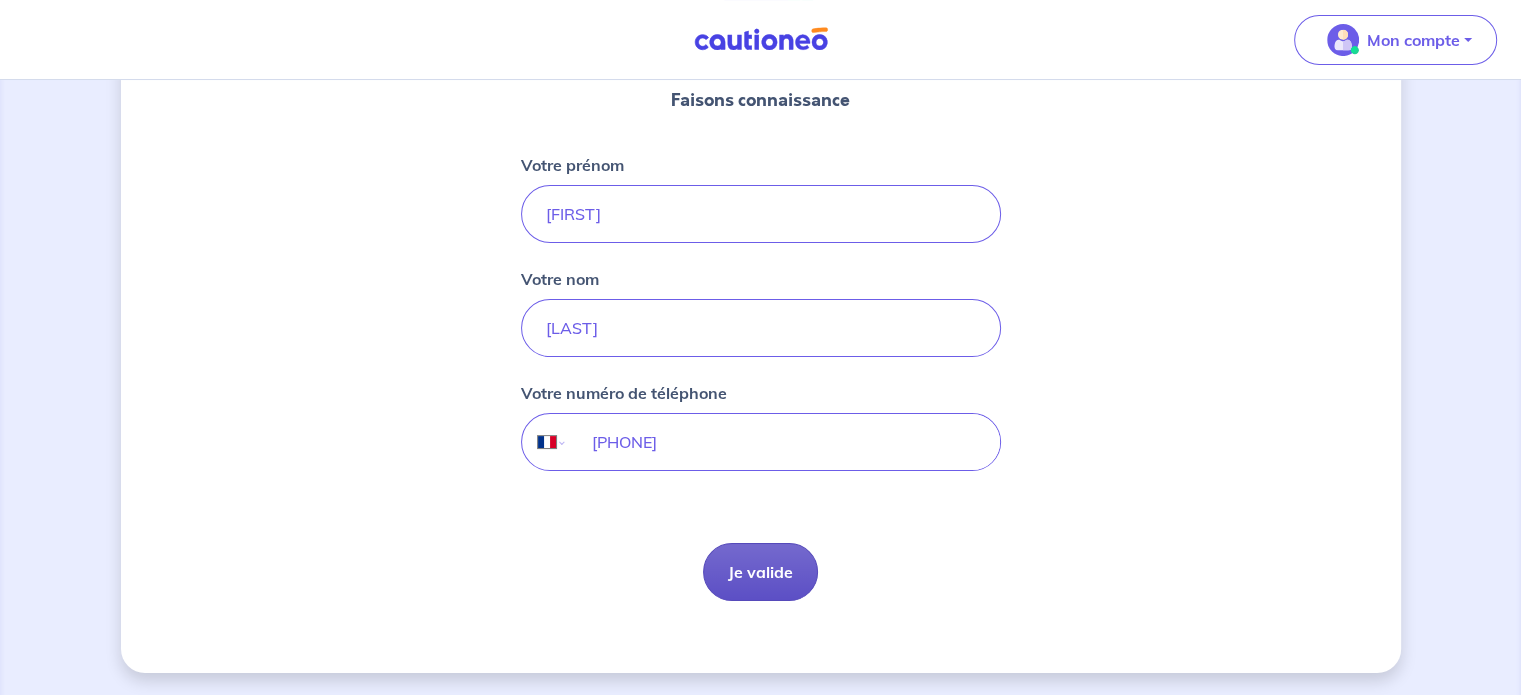 click on "Je valide" at bounding box center [760, 572] 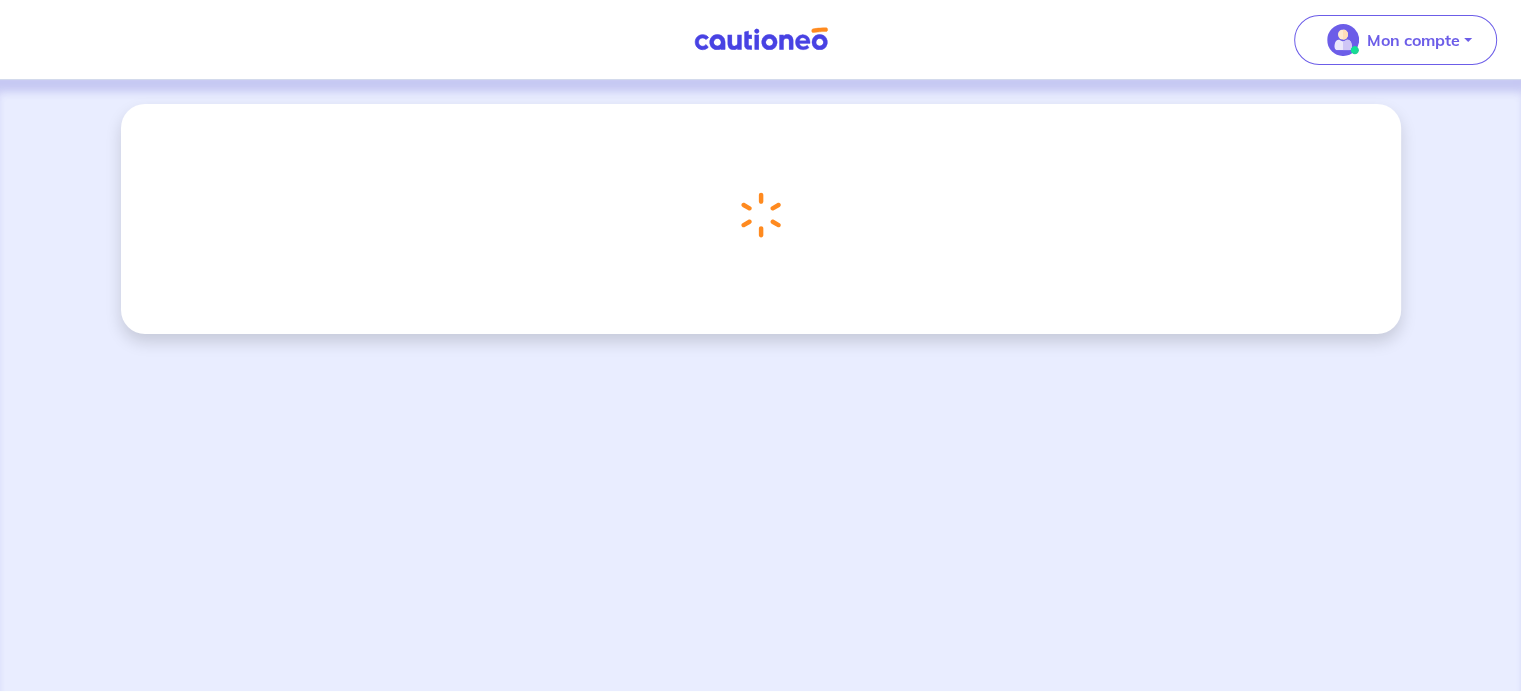scroll, scrollTop: 0, scrollLeft: 0, axis: both 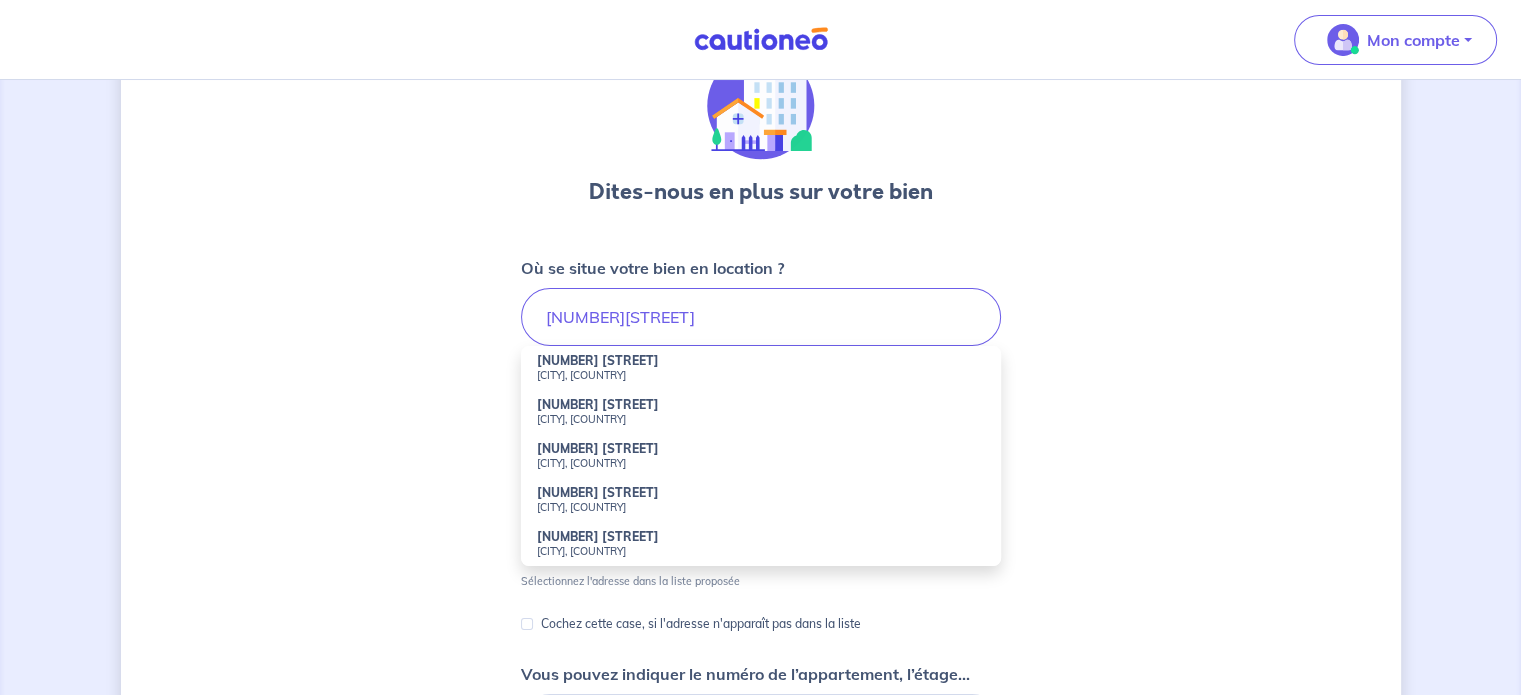 click on "[NUMBER][STREET] [NUMBER][STREET] [CITY], [COUNTRY] [NUMBER][STREET] [CITY], [COUNTRY] [NUMBER][STREET] [CITY], [COUNTRY] [NUMBER][STREET] [CITY], [COUNTRY] [NUMBER][STREET] [CITY], [COUNTRY] Sélectionnez l'adresse dans la liste proposée Cochez cette case, si l'adresse n'apparaît pas dans la liste Vous pouvez indiquer le numéro de l’appartement, l’étage... Vous pouvez indiquer le numéro de l’appartement, l’étage..." at bounding box center (761, 527) 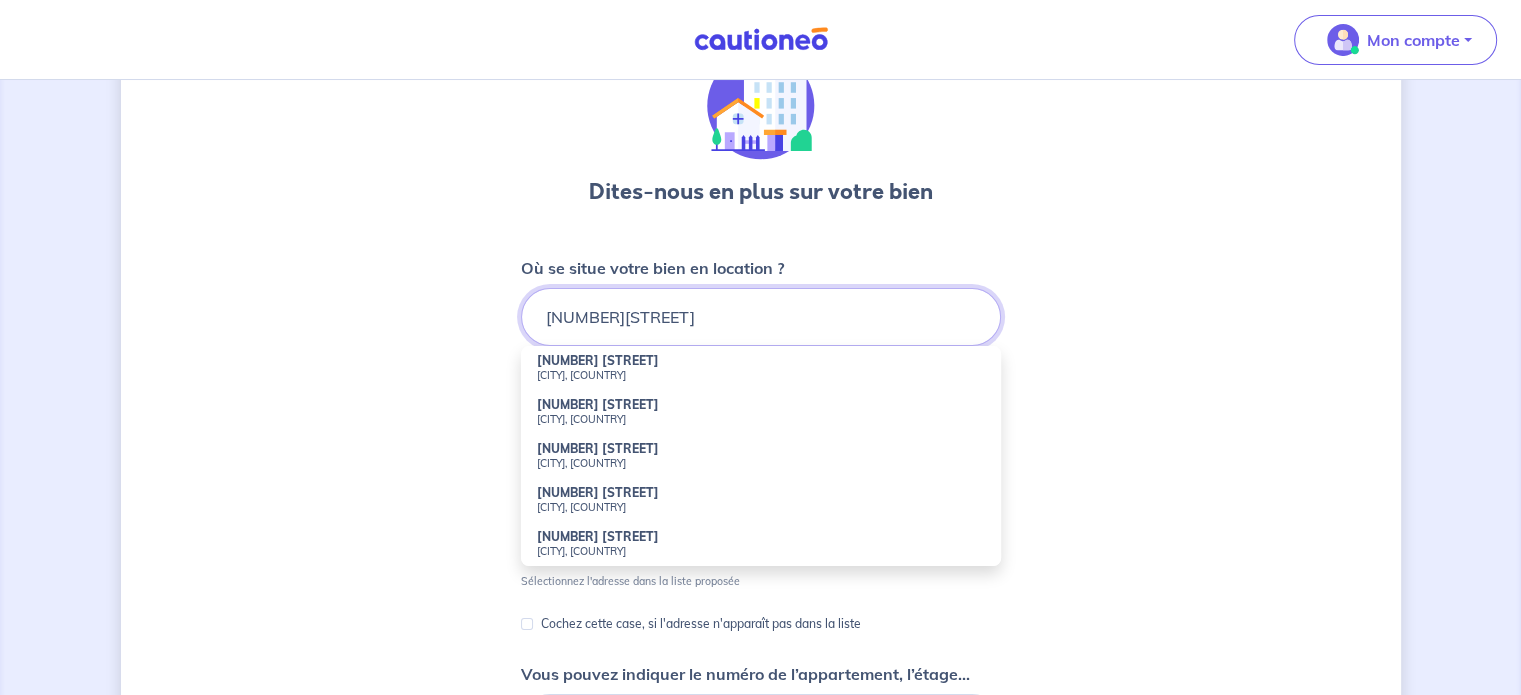 click on "[NUMBER][STREET]" at bounding box center [761, 317] 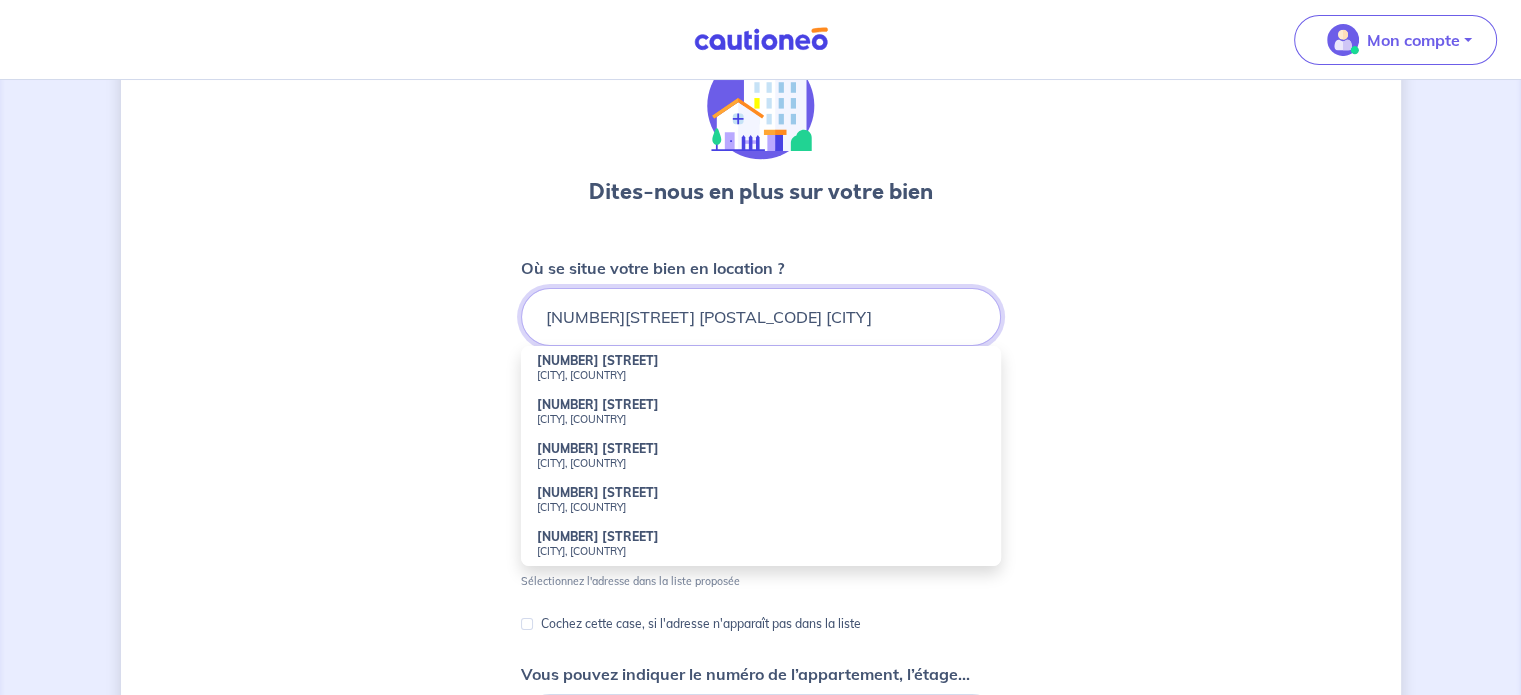 type on "[NUMBER][STREET] [POSTAL_CODE] [CITY]" 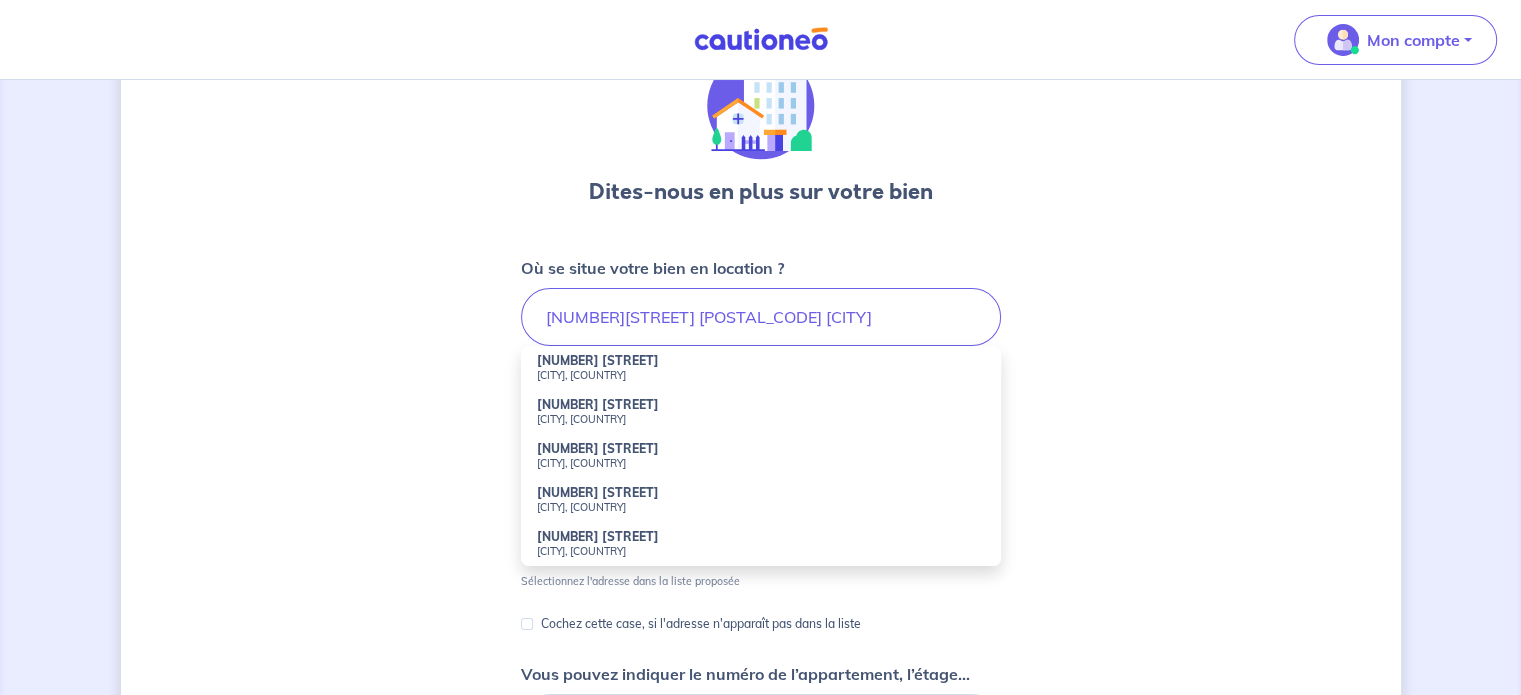 click on "[NUMBER][STREET] [NUMBER][STREET] [CITY], [COUNTRY] [NUMBER][STREET] [CITY], [COUNTRY] [NUMBER][STREET] [CITY], [COUNTRY] [NUMBER][STREET] [CITY], [COUNTRY] [NUMBER][STREET] [CITY], [COUNTRY] Sélectionnez l'adresse dans la liste proposée Cochez cette case, si l'adresse n'apparaît pas dans la liste Vous pouvez indiquer le numéro de l’appartement, l’étage... Vous pouvez indiquer le numéro de l’appartement, l’étage..." at bounding box center (761, 527) 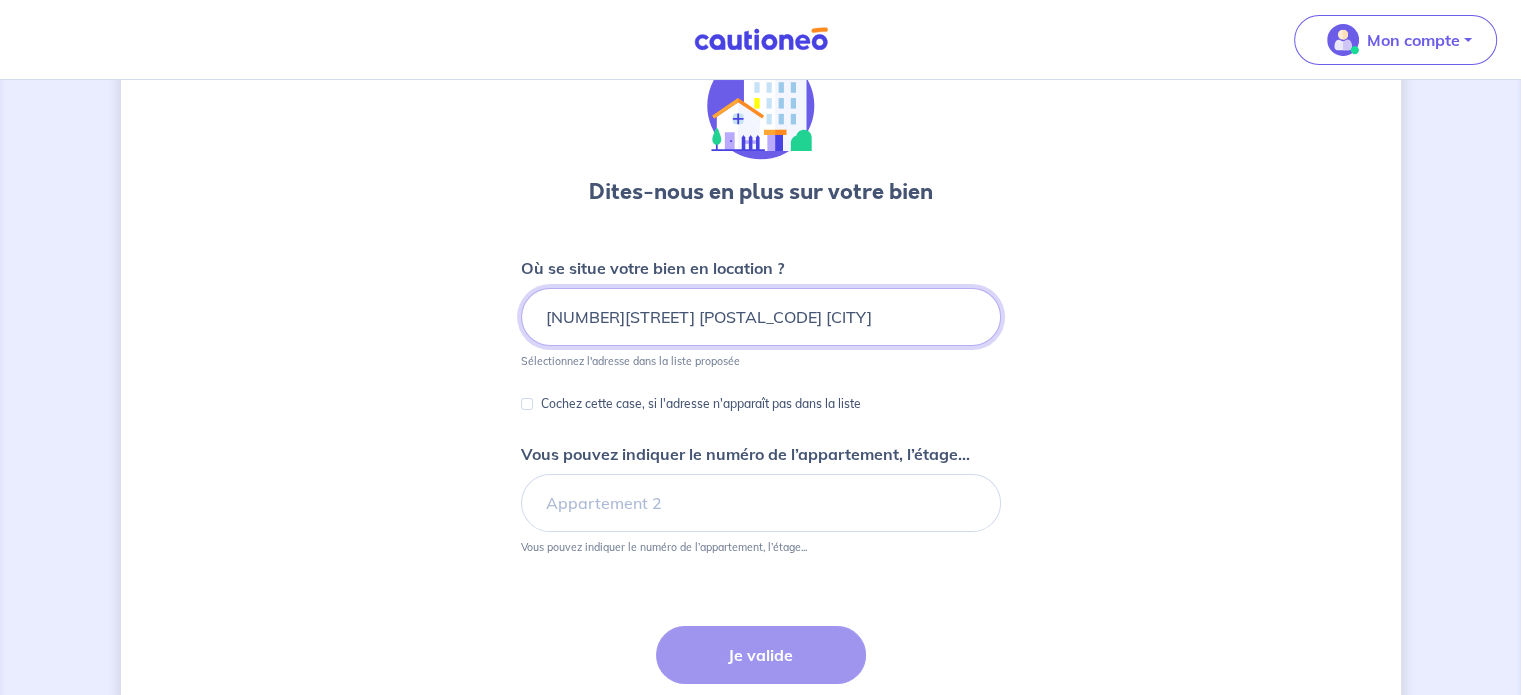 click on "[NUMBER][STREET] [POSTAL_CODE] [CITY]" at bounding box center (761, 317) 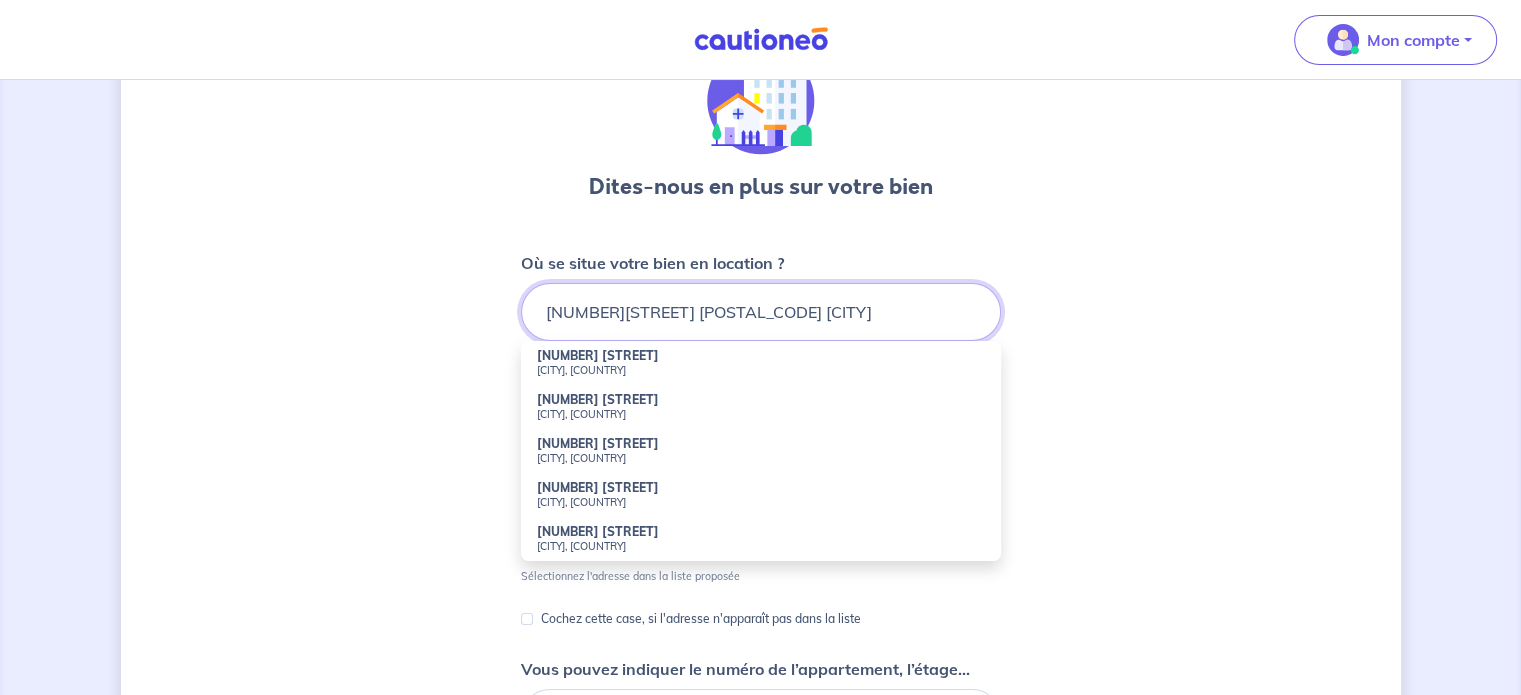scroll, scrollTop: 100, scrollLeft: 0, axis: vertical 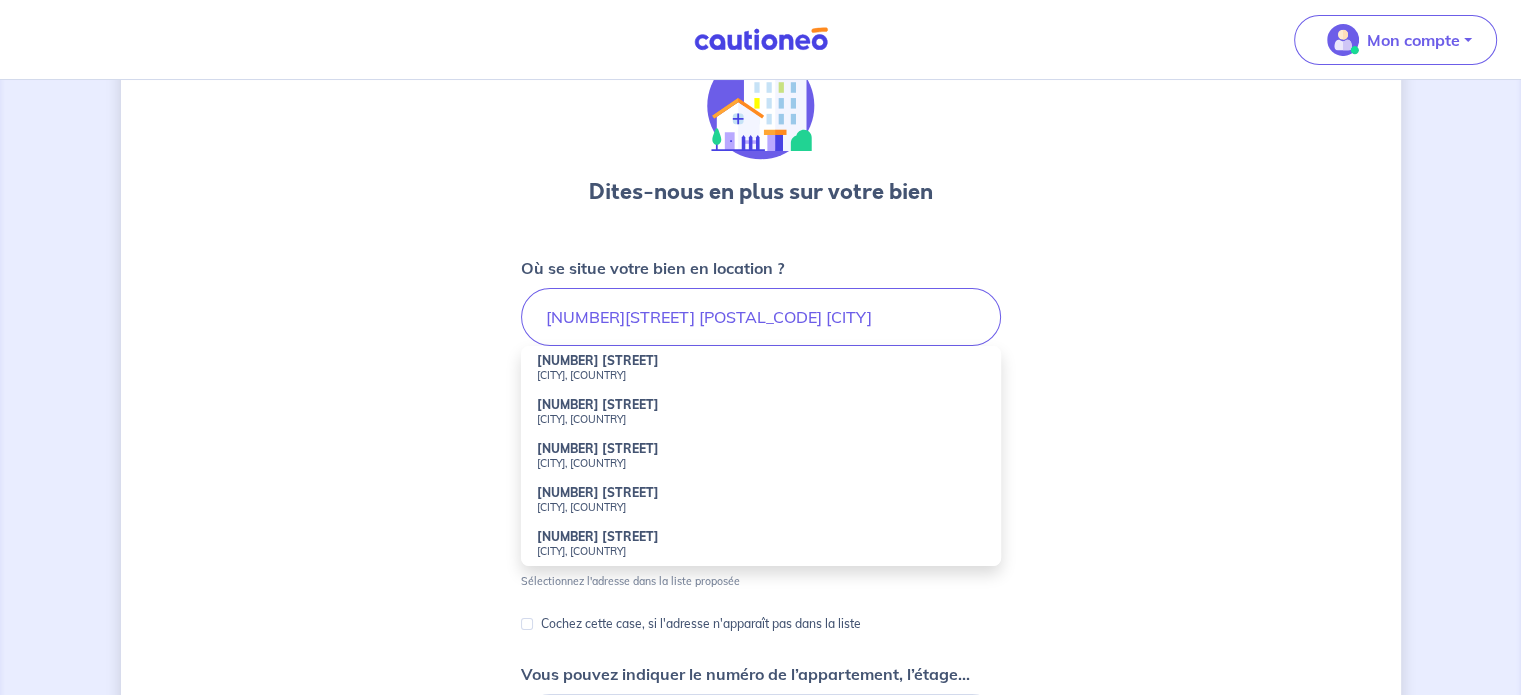 click on "[NUMBER][STREET] [NUMBER][STREET] [CITY], [COUNTRY] [NUMBER][STREET] [CITY], [COUNTRY] [NUMBER][STREET] [CITY], [COUNTRY] [NUMBER][STREET] [CITY], [COUNTRY] [NUMBER][STREET] [CITY], [COUNTRY] Sélectionnez l'adresse dans la liste proposée Cochez cette case, si l'adresse n'apparaît pas dans la liste Vous pouvez indiquer le numéro de l’appartement, l’étage... Vous pouvez indiquer le numéro de l’appartement, l’étage..." at bounding box center [761, 527] 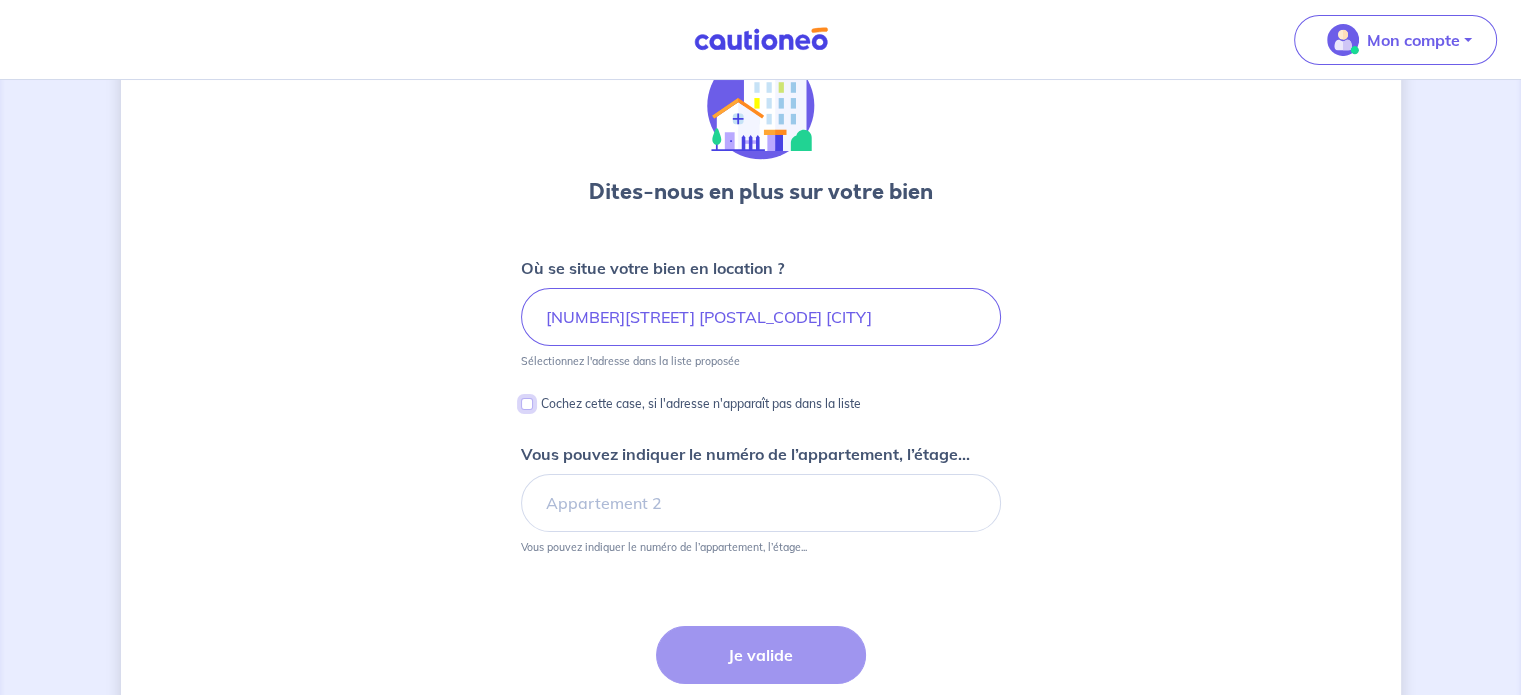 click on "Cochez cette case, si l'adresse n'apparaît pas dans la liste" at bounding box center [527, 404] 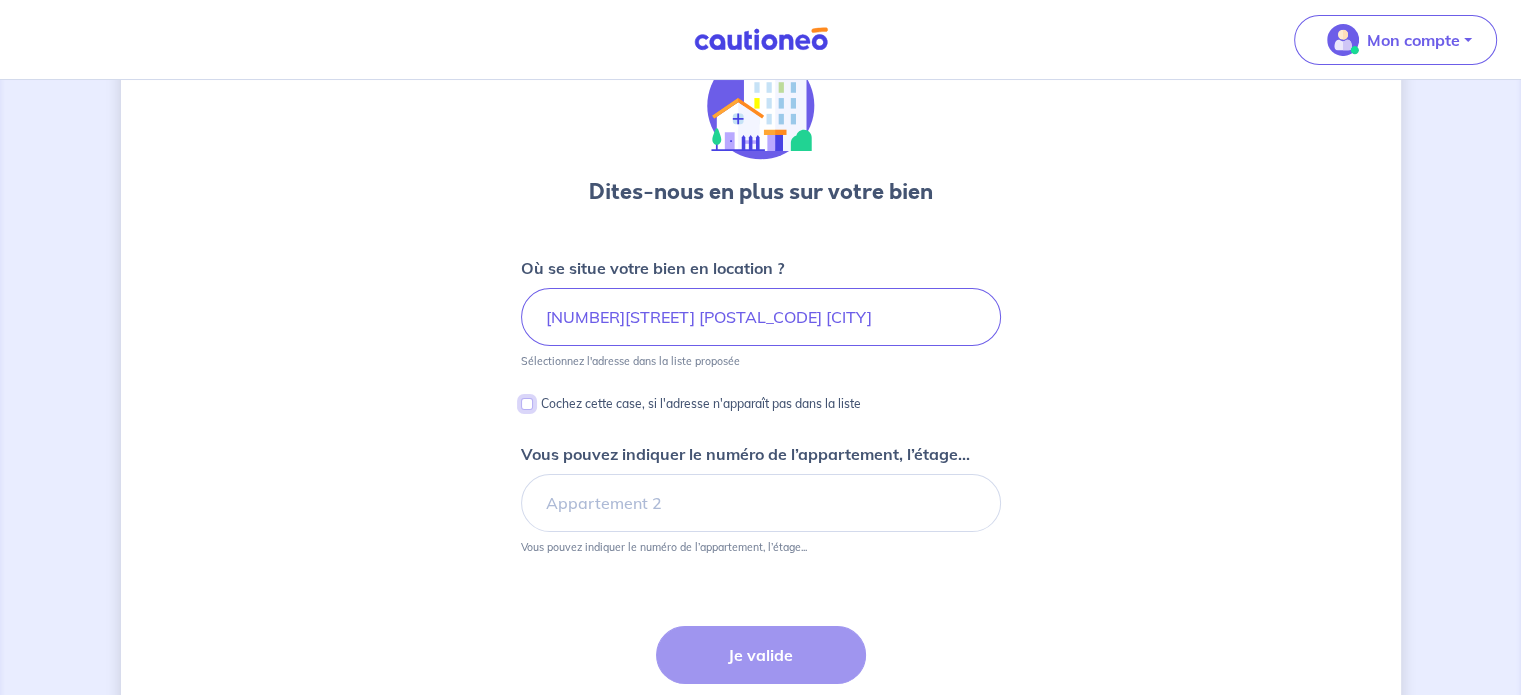 checkbox on "true" 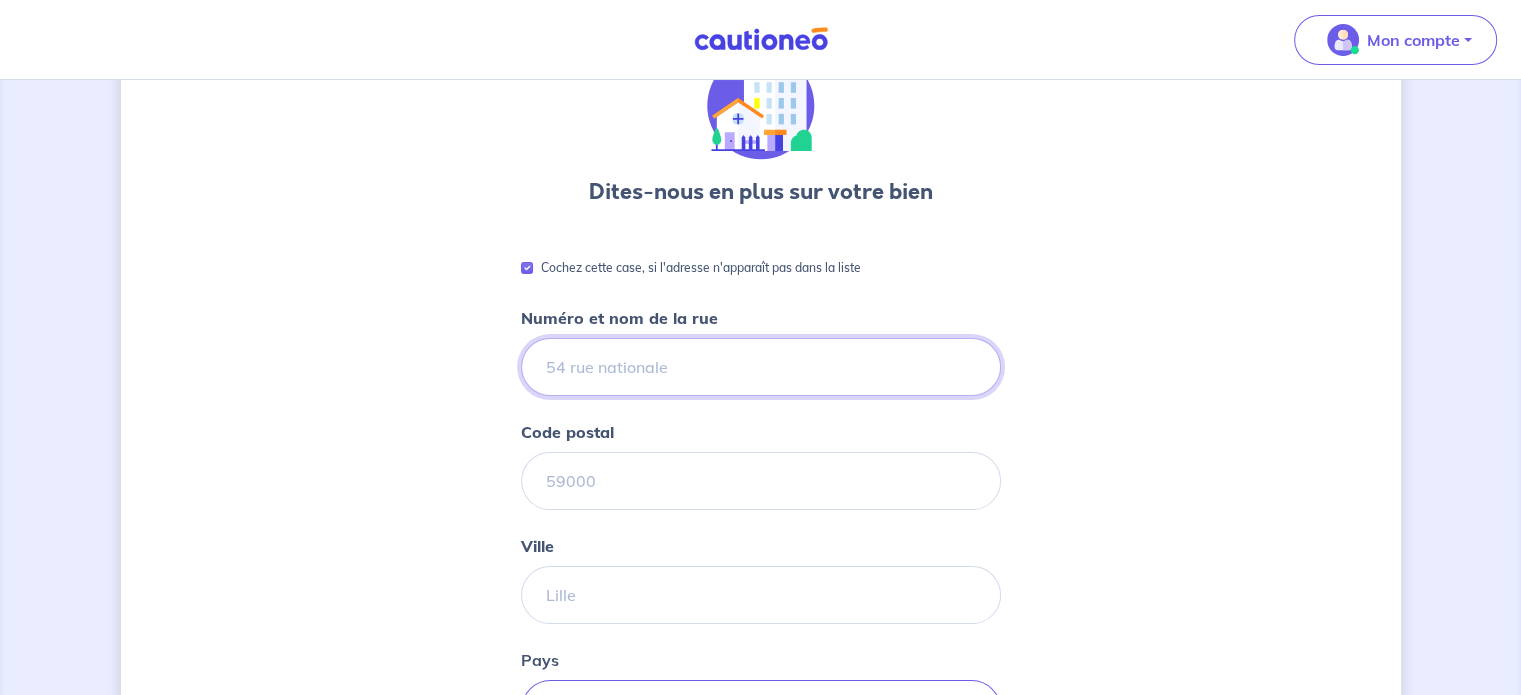 click on "Numéro et nom de la rue" at bounding box center [761, 367] 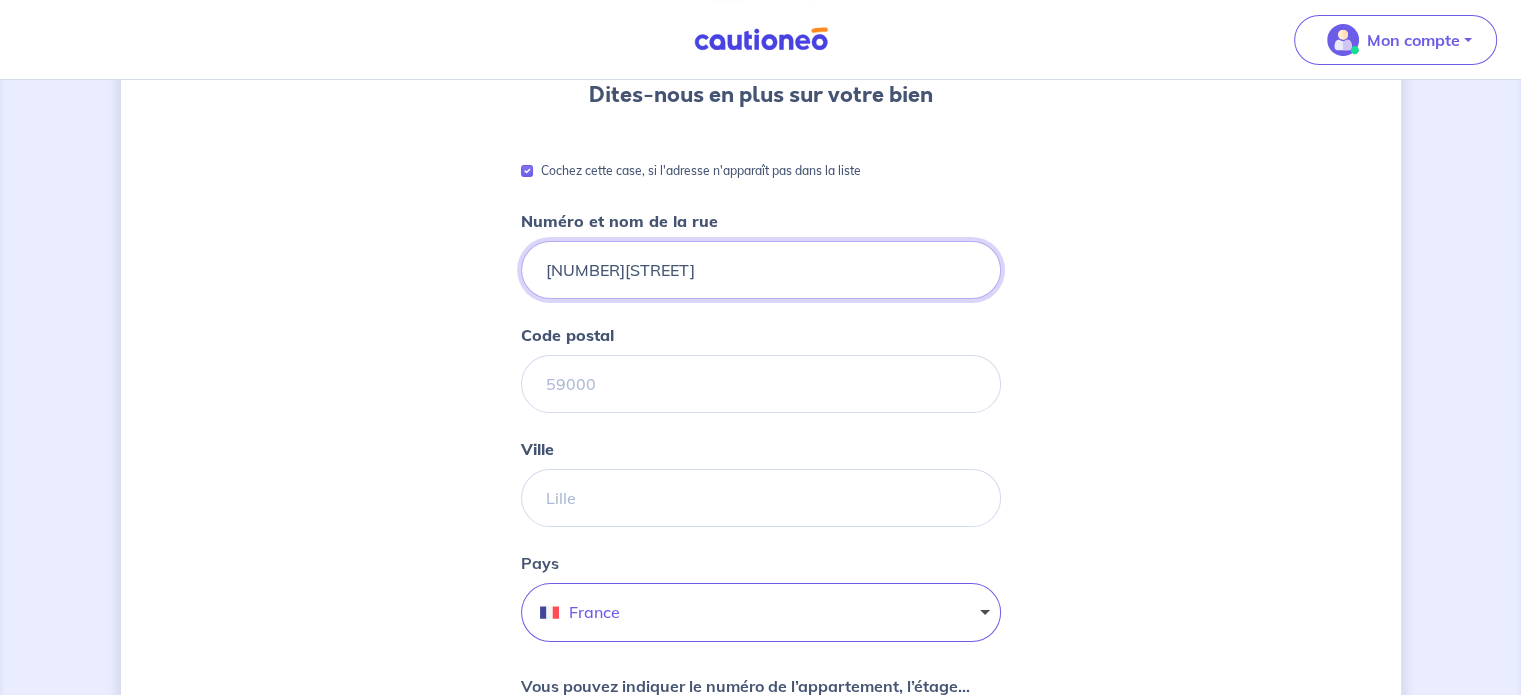 scroll, scrollTop: 200, scrollLeft: 0, axis: vertical 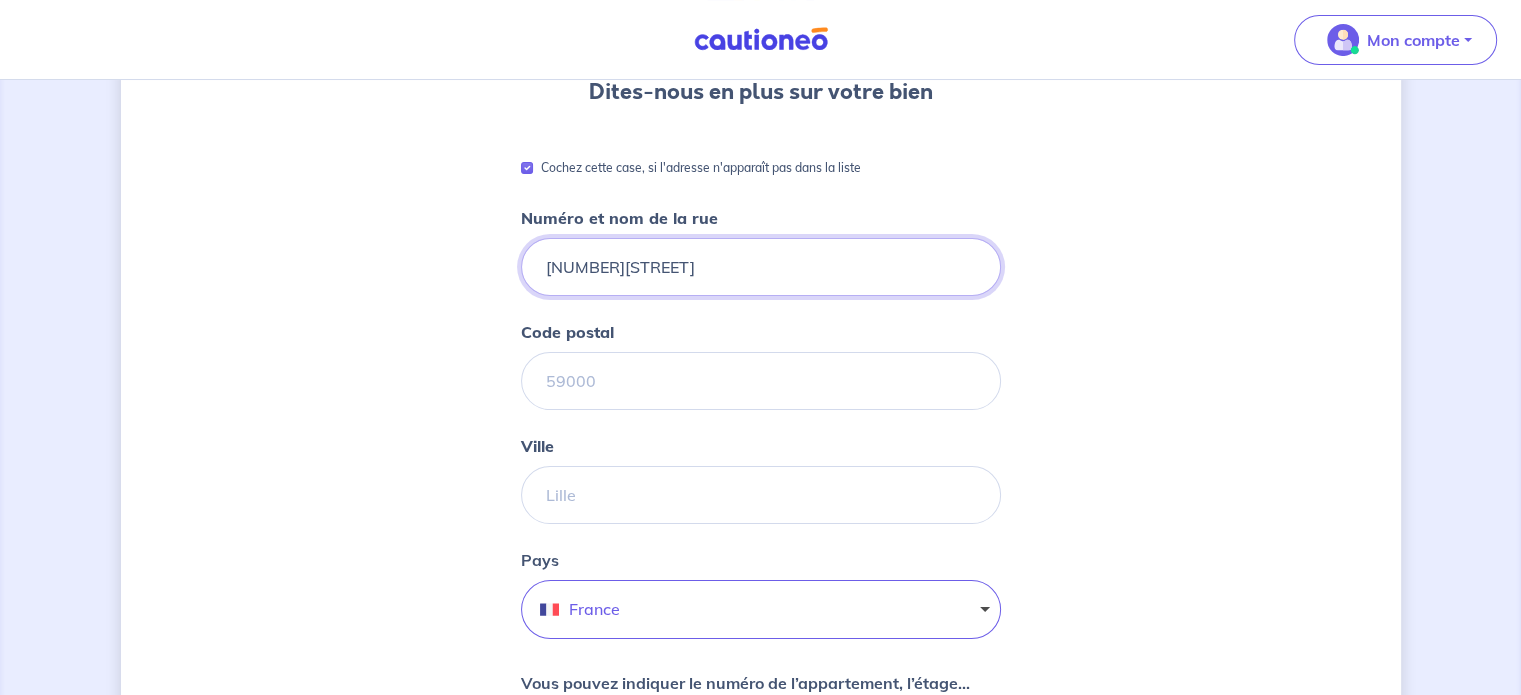 type on "[NUMBER][STREET]" 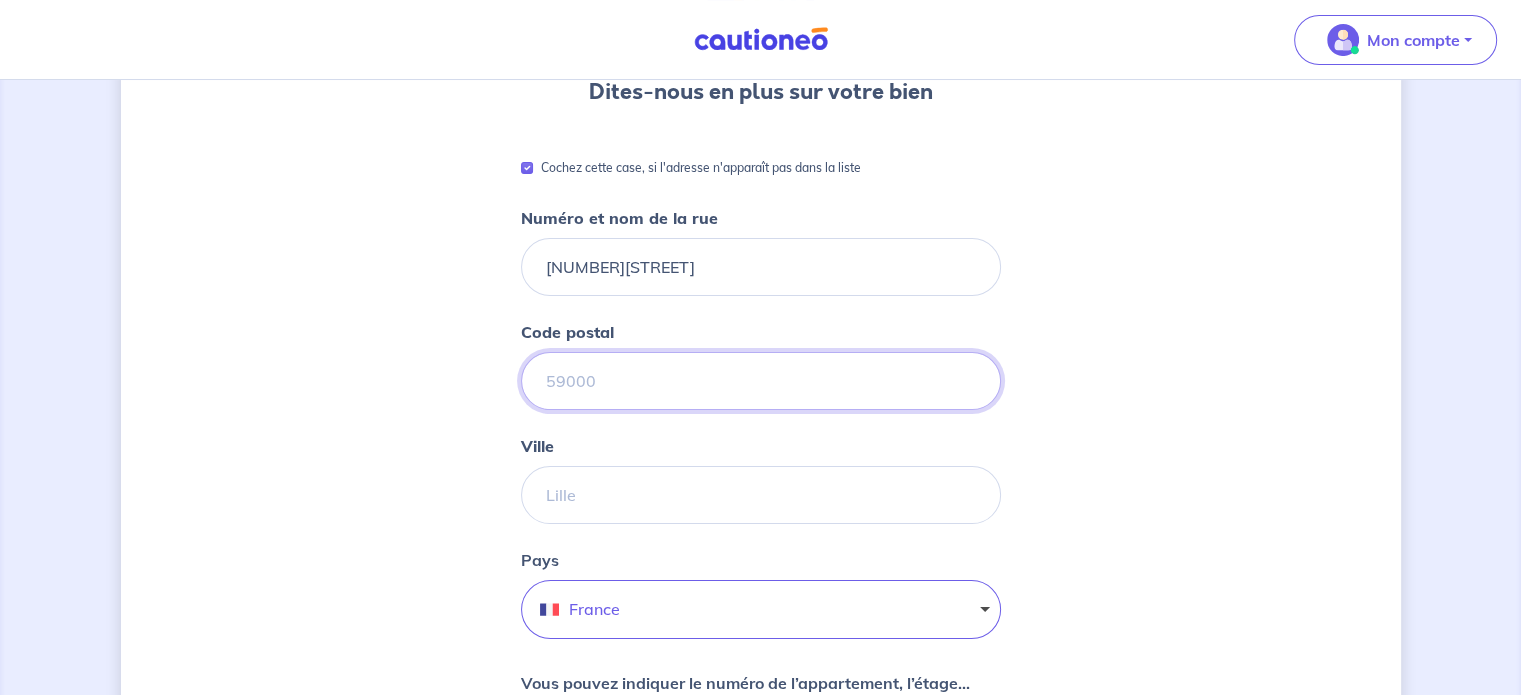 click on "Code postal" at bounding box center [761, 381] 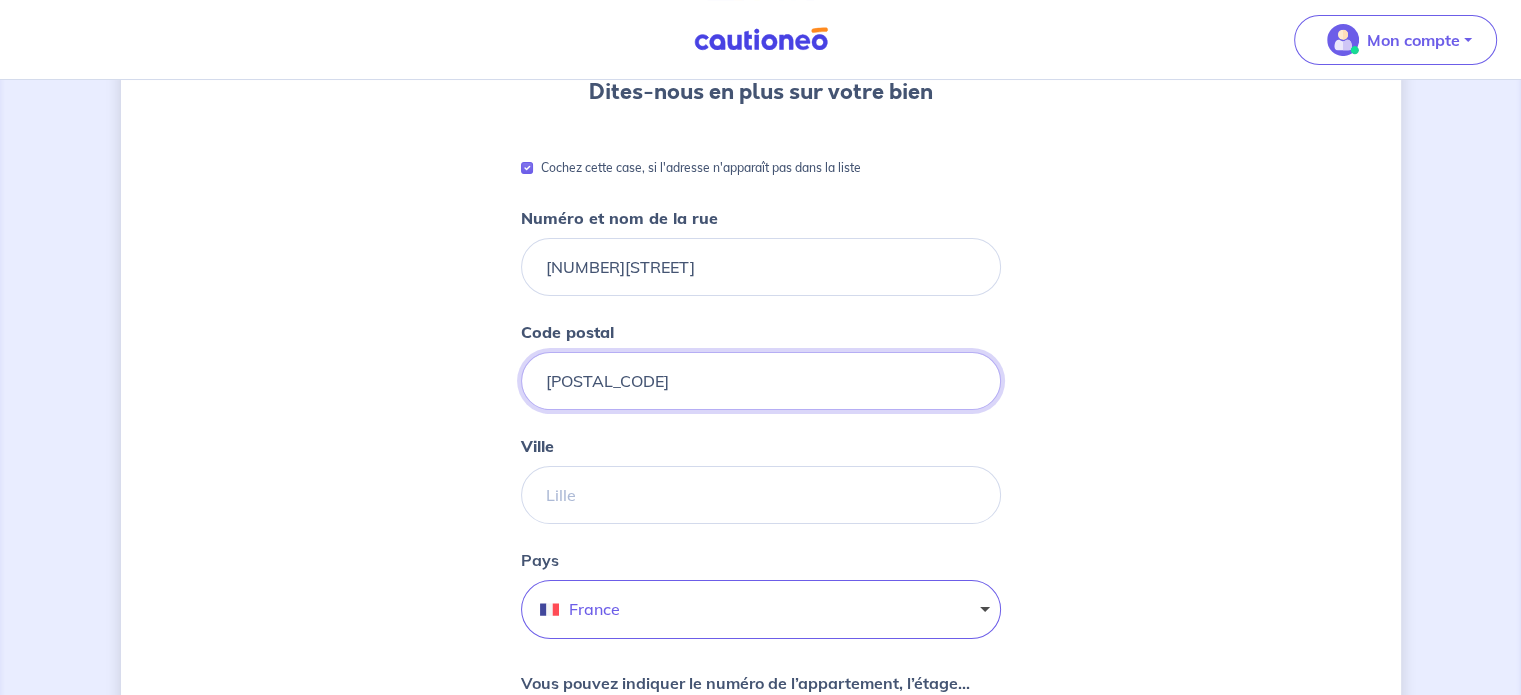 type on "[POSTAL_CODE]" 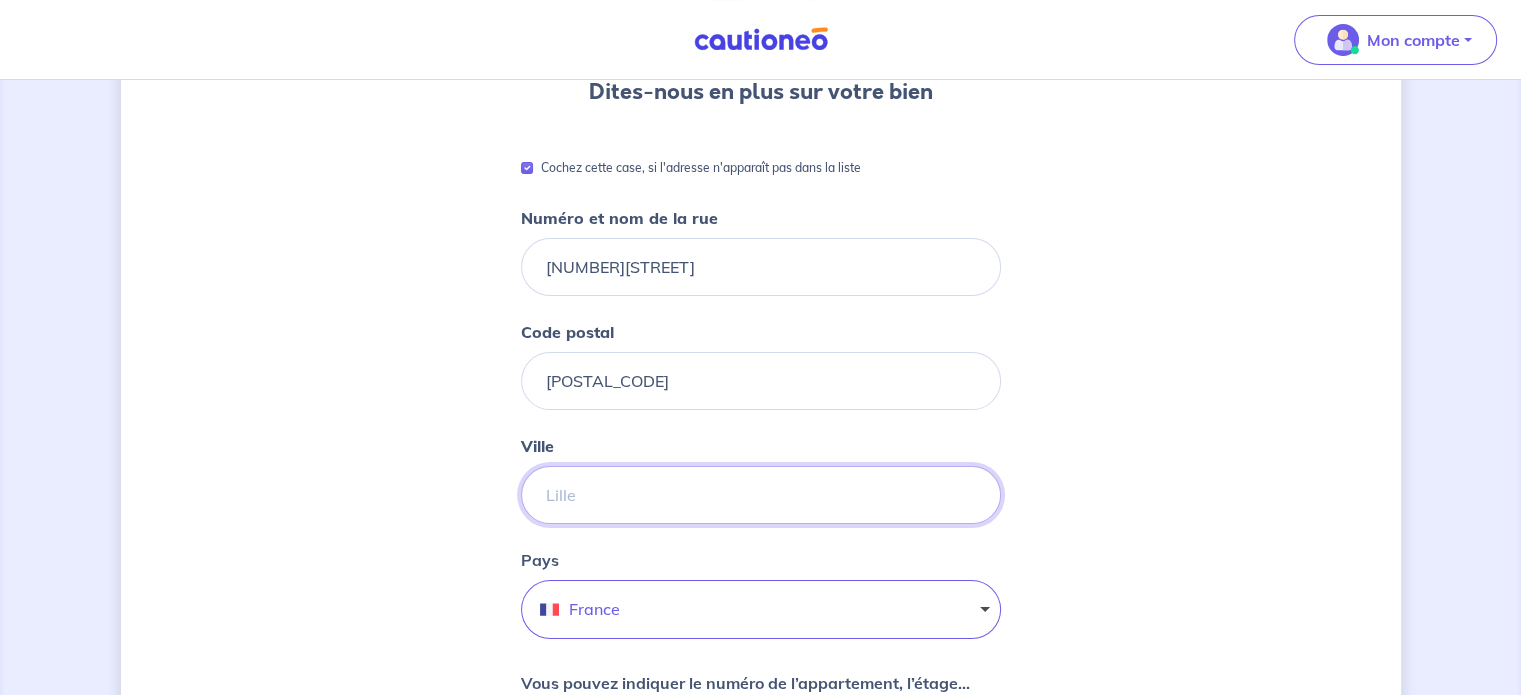 click on "Ville" at bounding box center [761, 495] 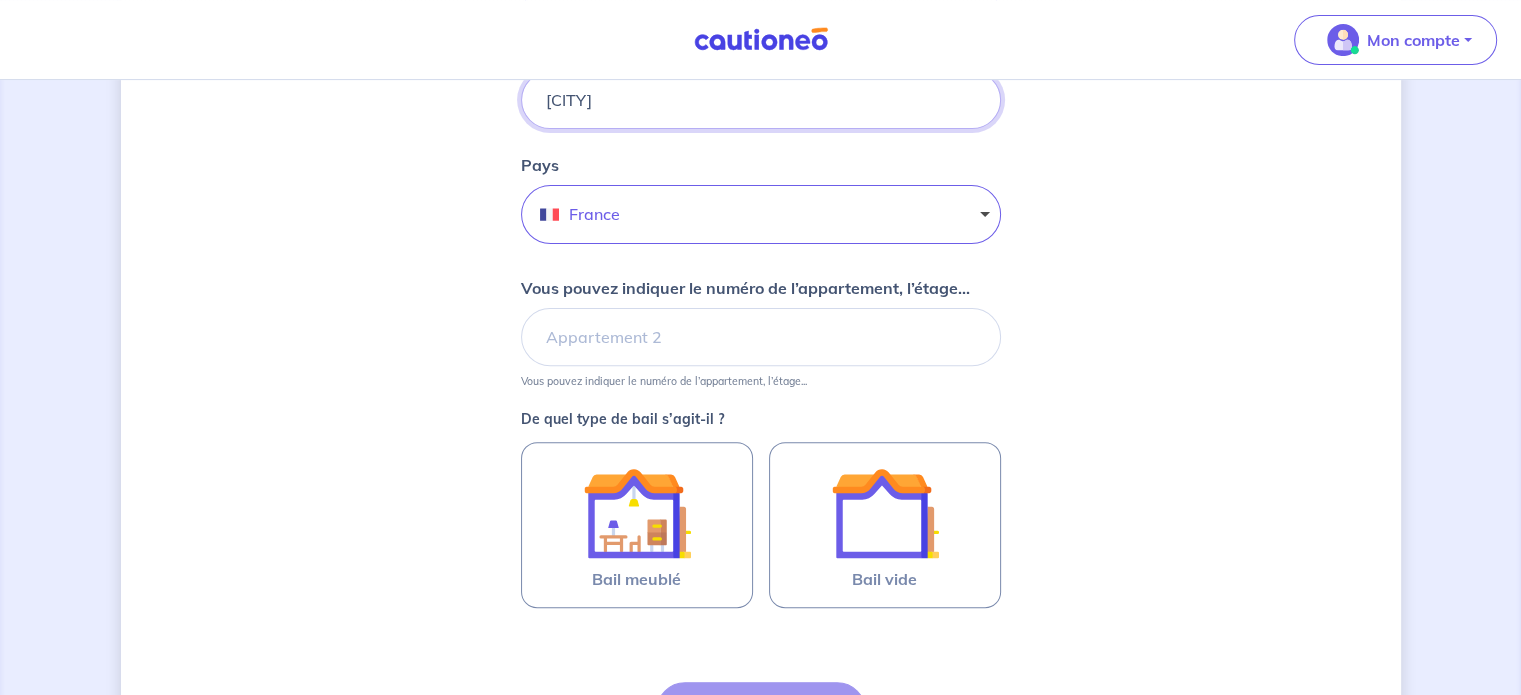 scroll, scrollTop: 600, scrollLeft: 0, axis: vertical 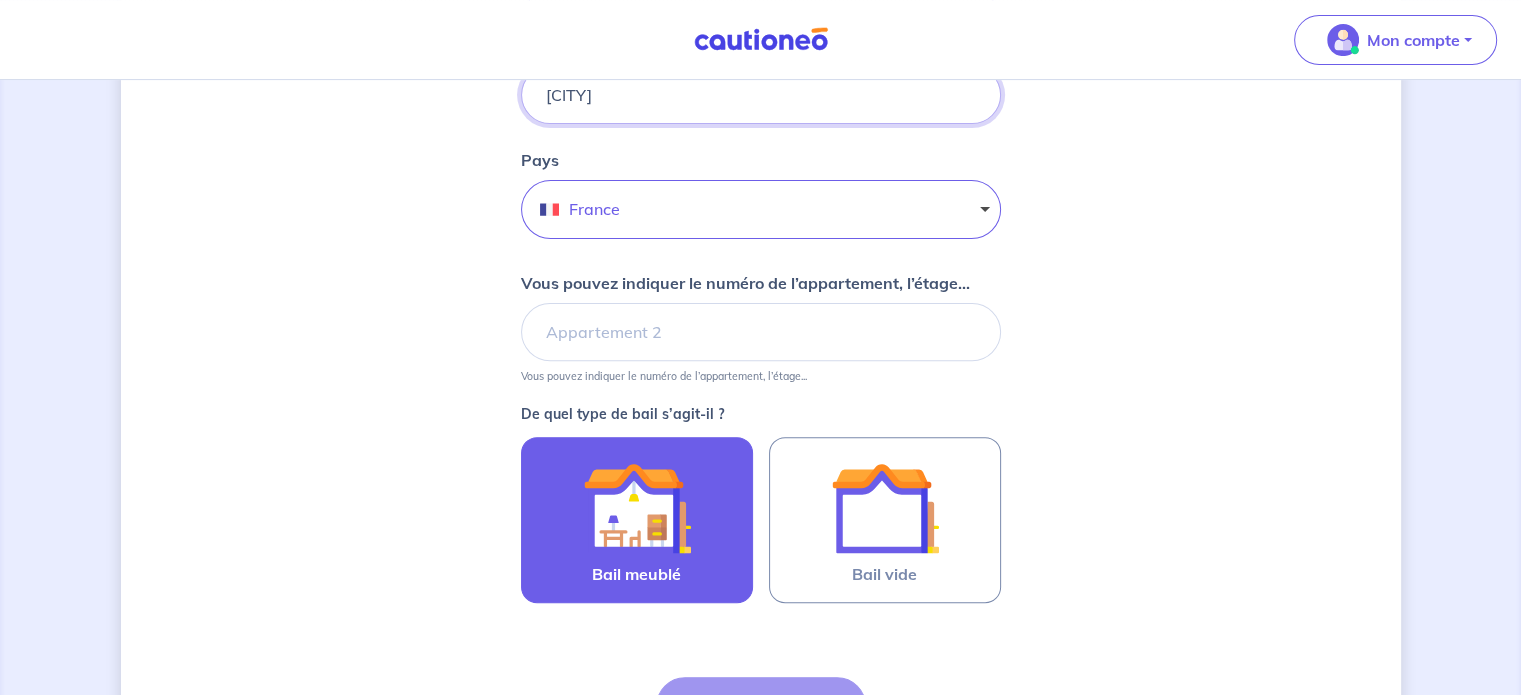 type on "[CITY]" 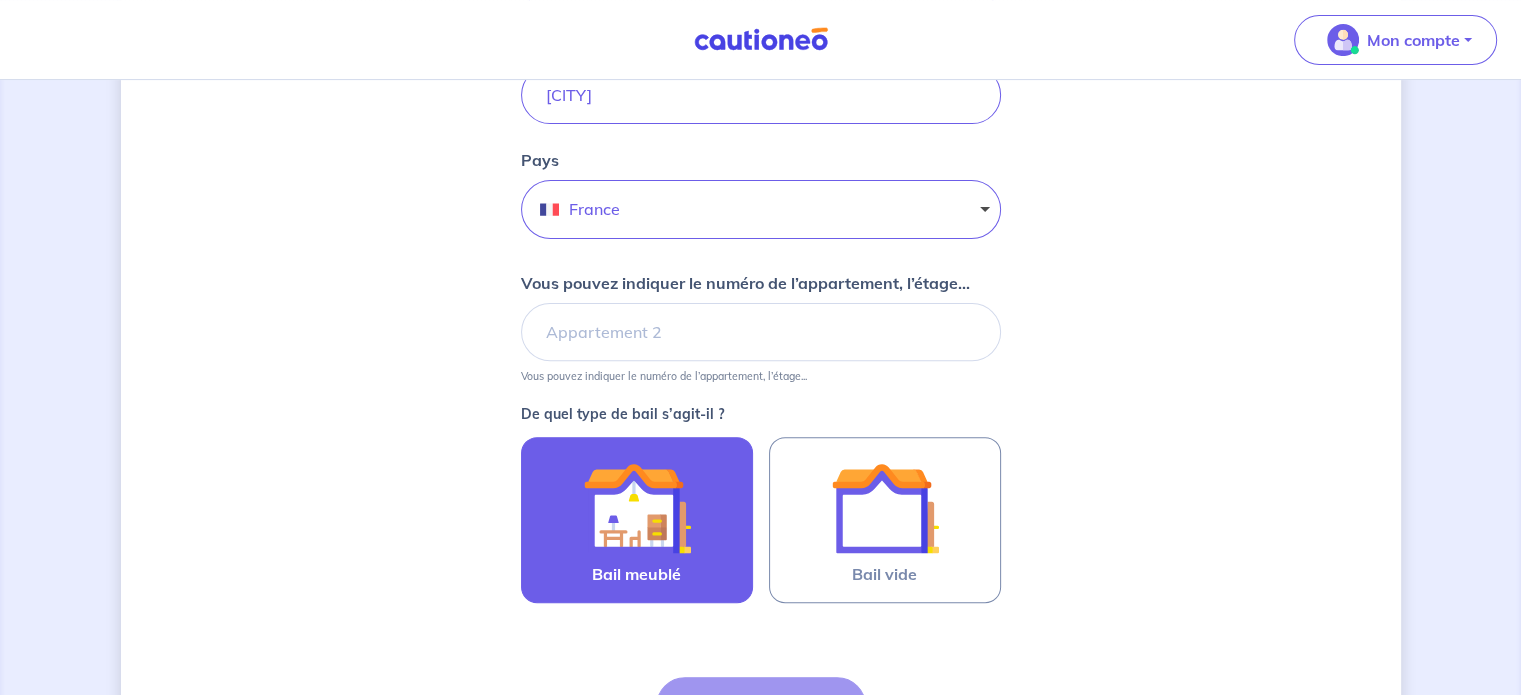 click at bounding box center [637, 508] 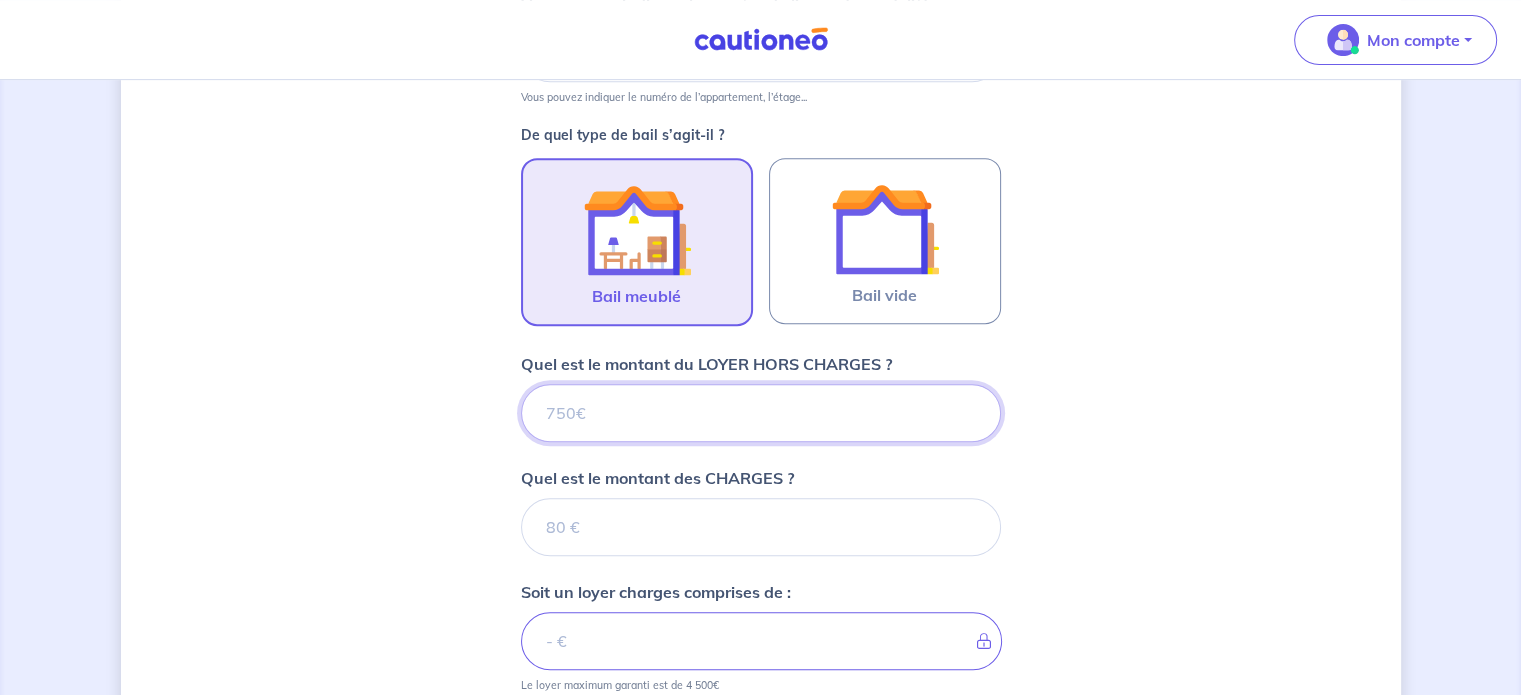 scroll, scrollTop: 904, scrollLeft: 0, axis: vertical 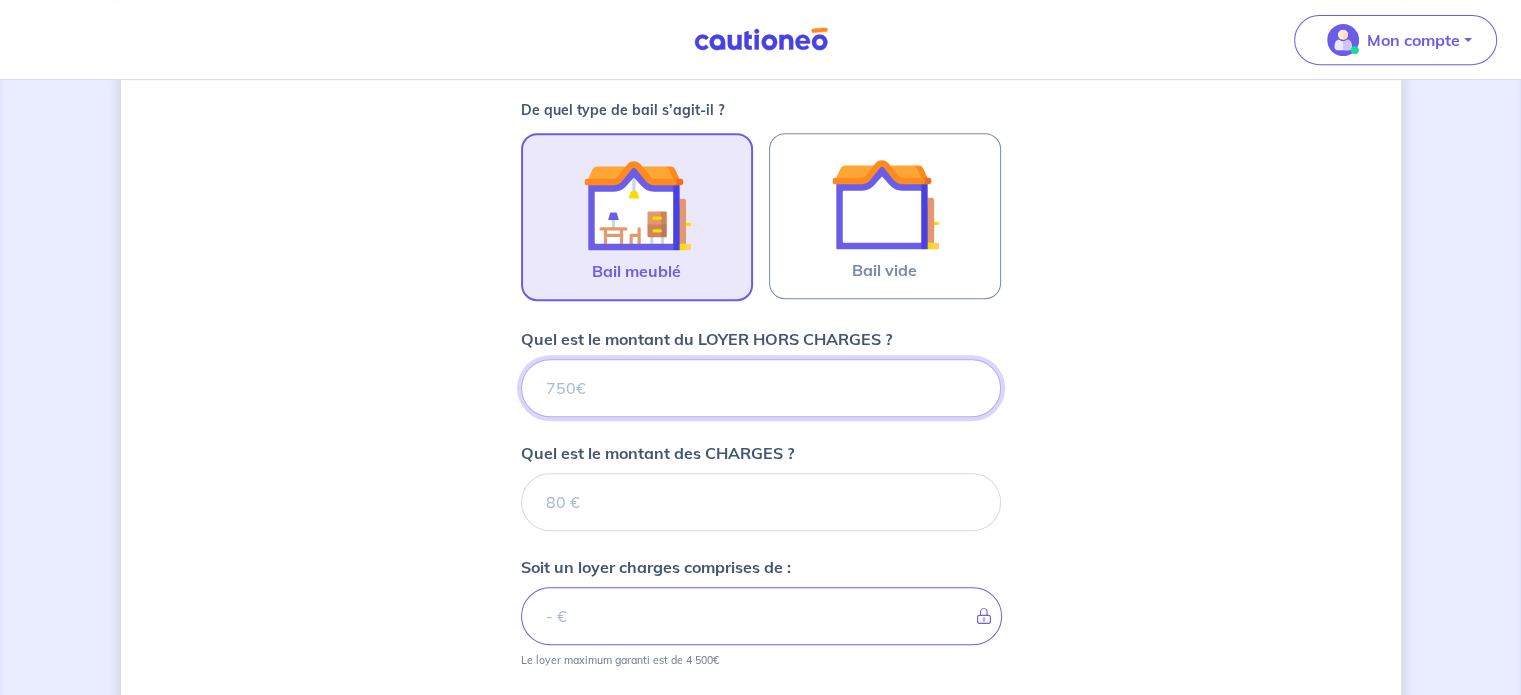 click on "Quel est le montant du LOYER HORS CHARGES ?" at bounding box center (761, 388) 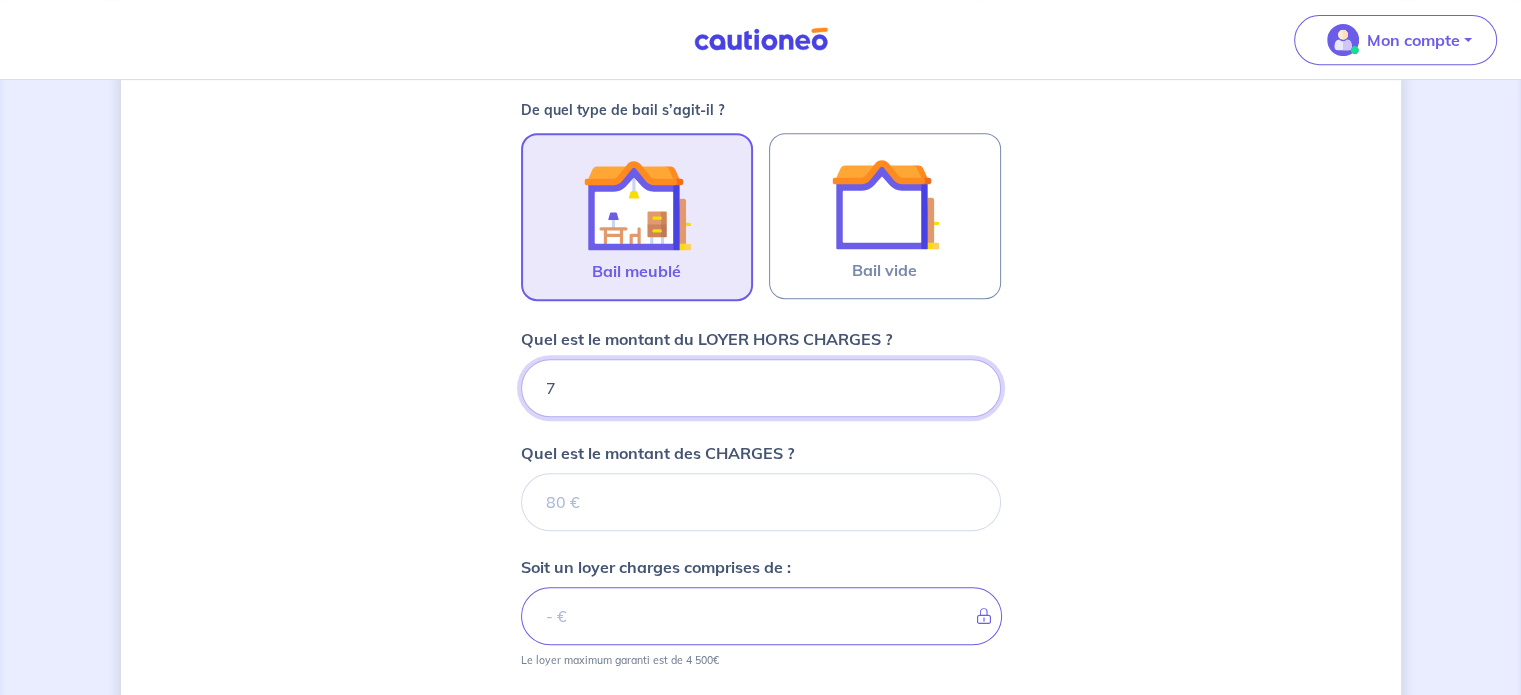 type on "75" 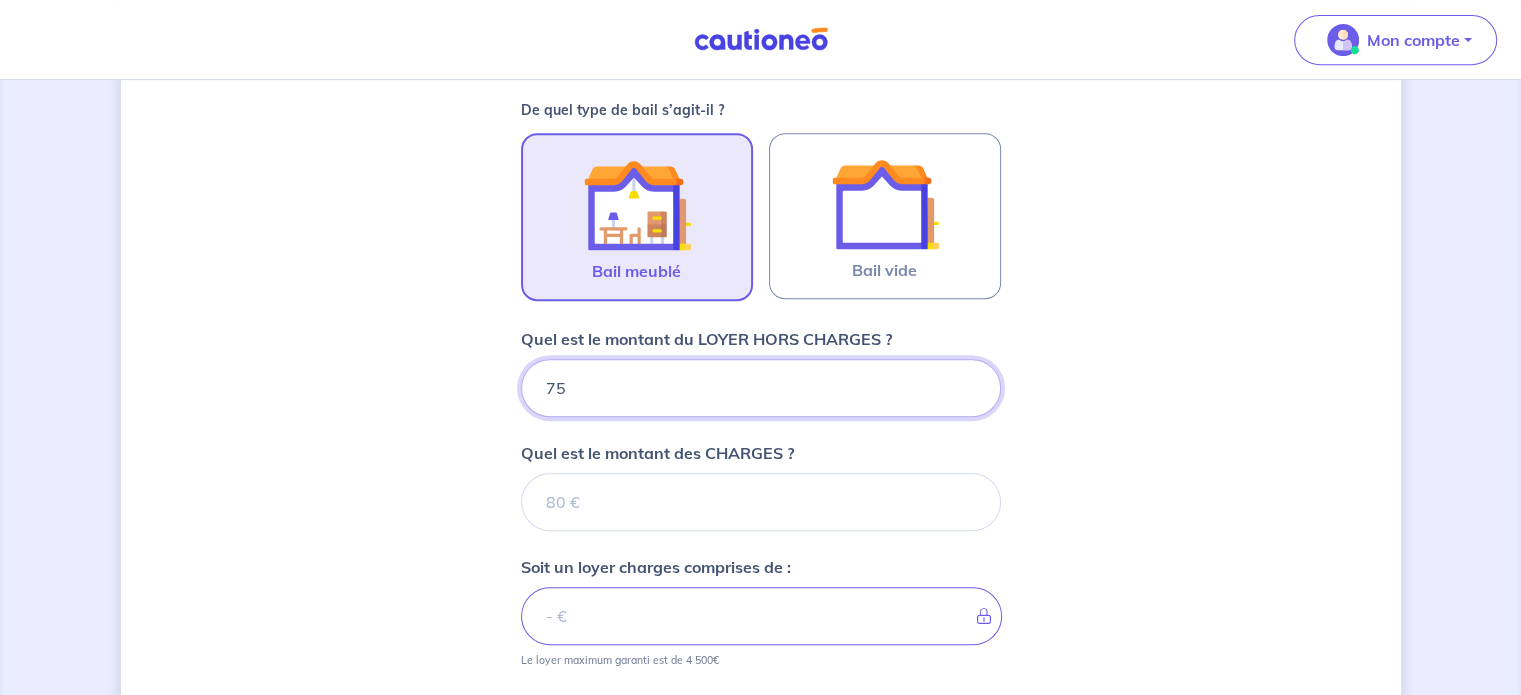 type 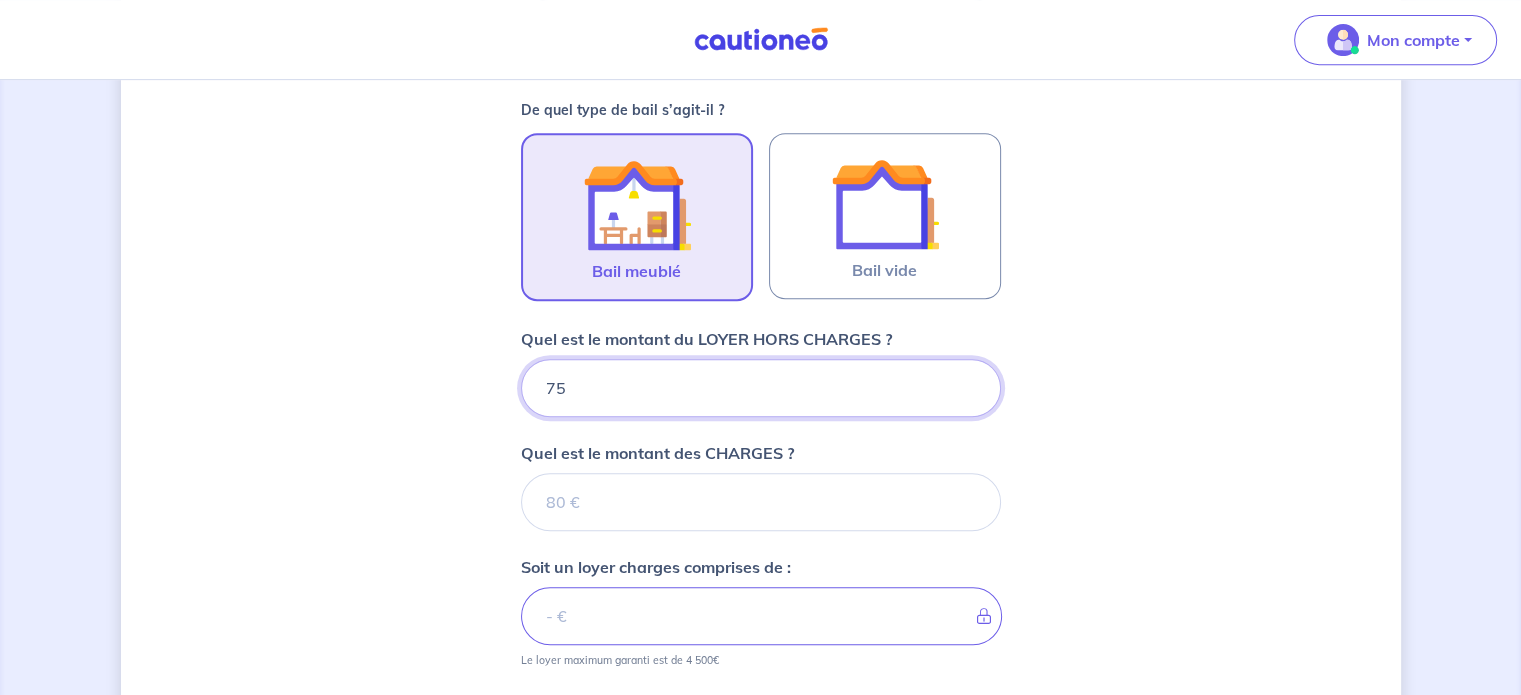 type on "750" 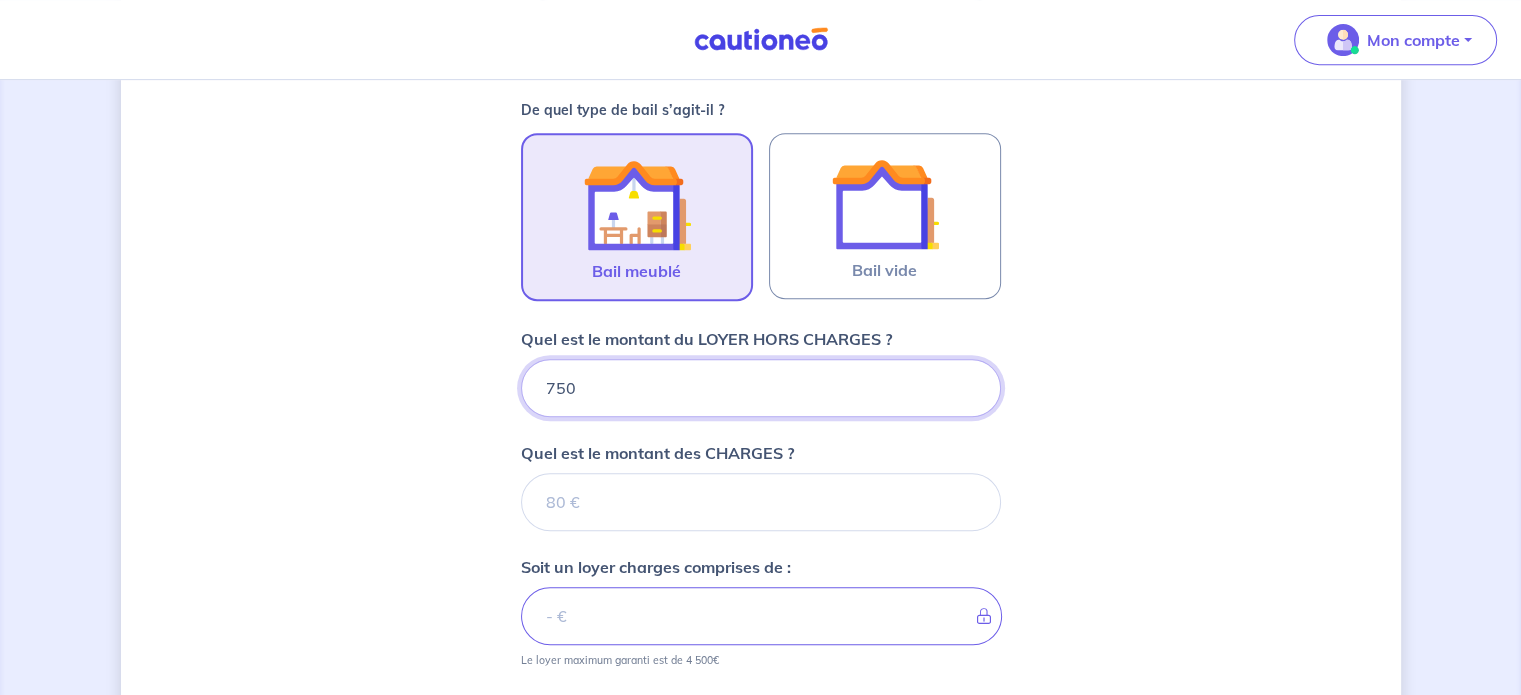 type 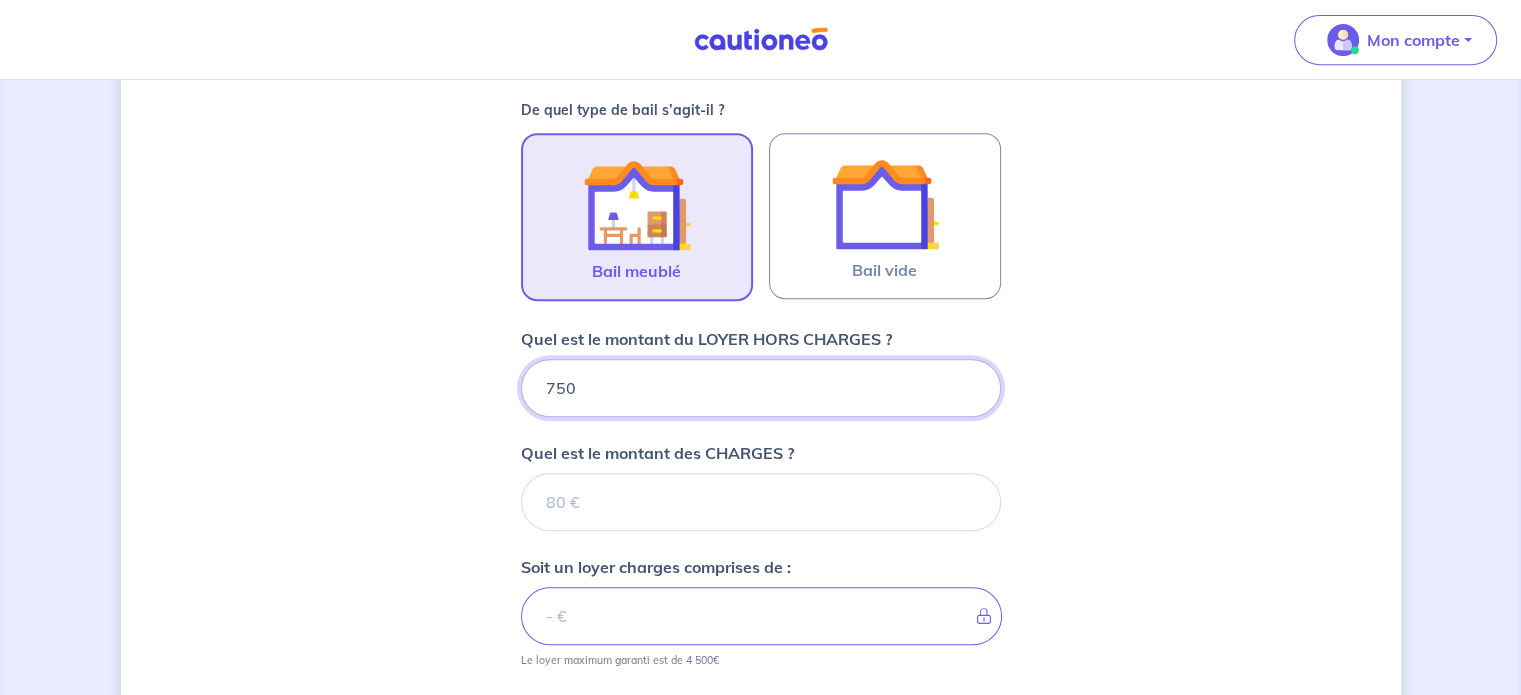 type on "750" 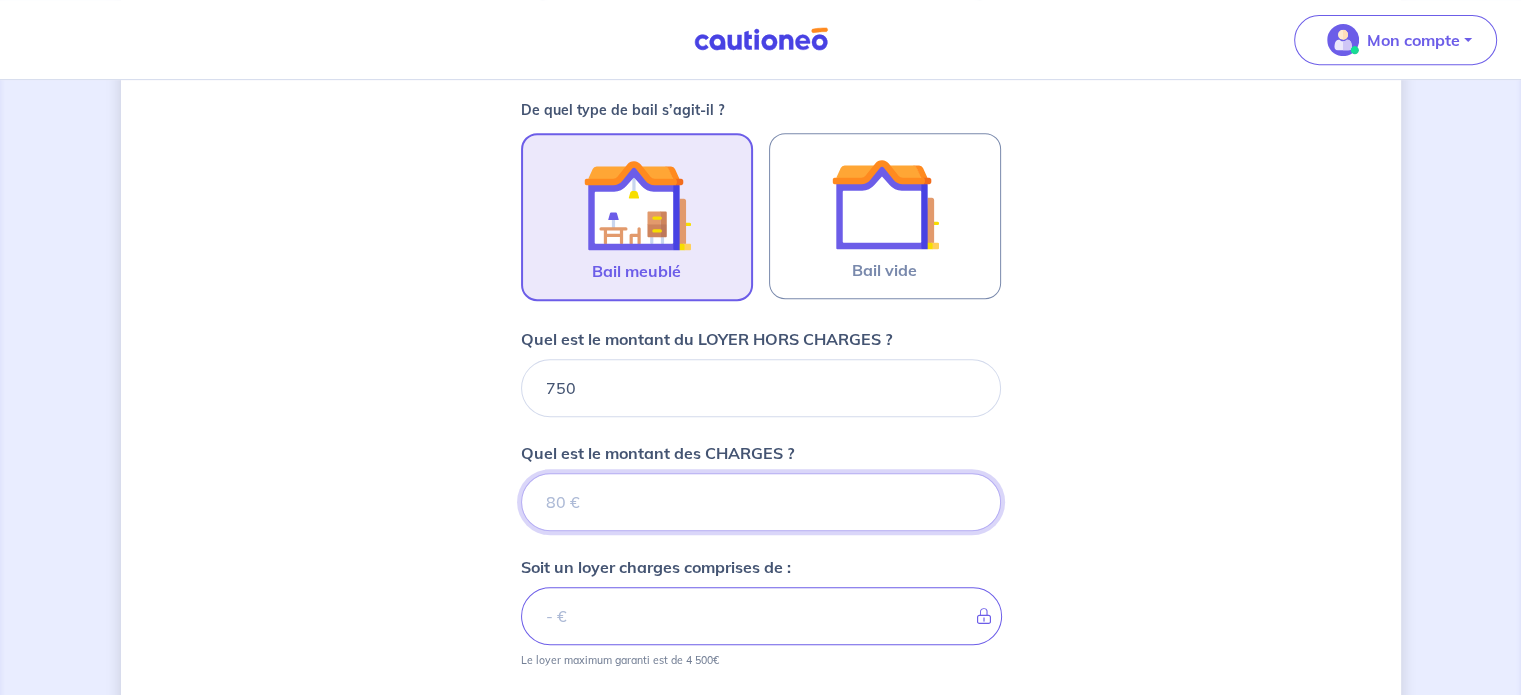 click on "Quel est le montant des CHARGES ?" at bounding box center [761, 502] 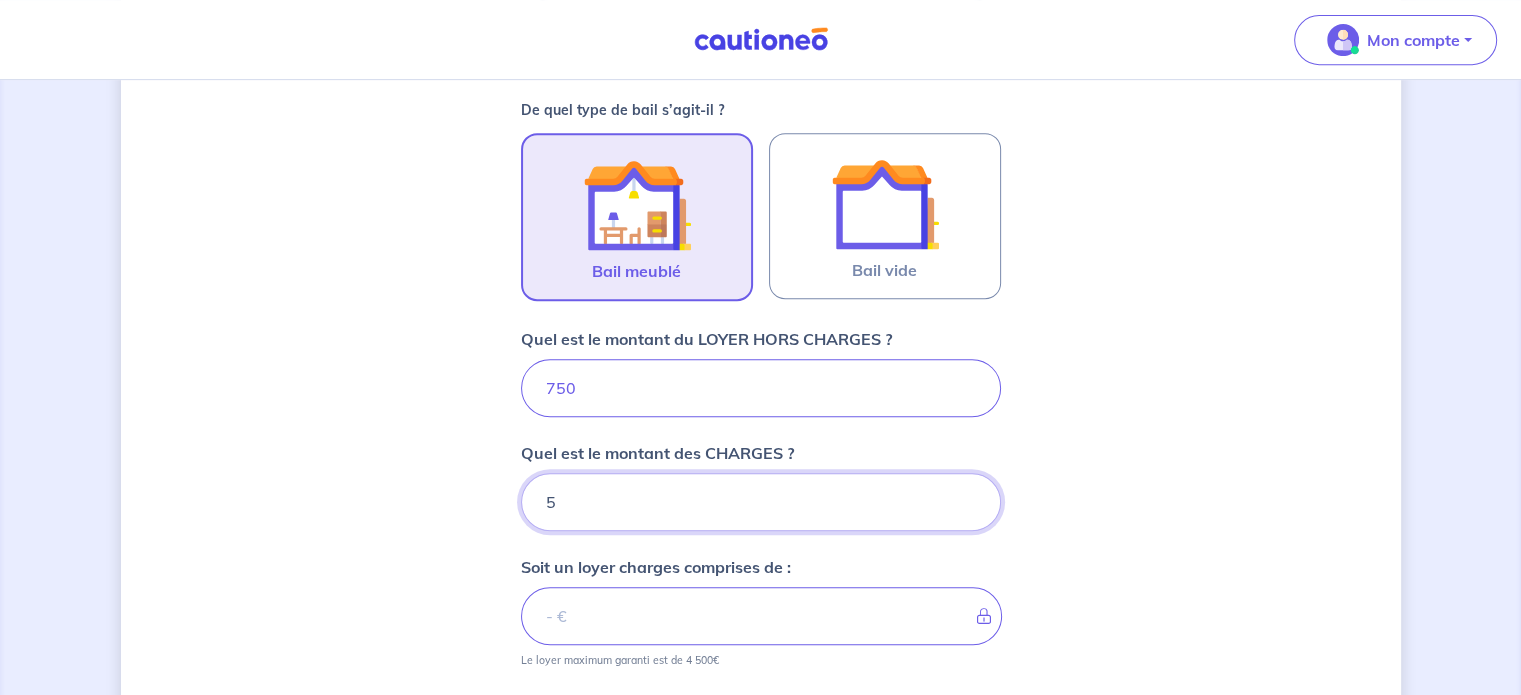 type on "50" 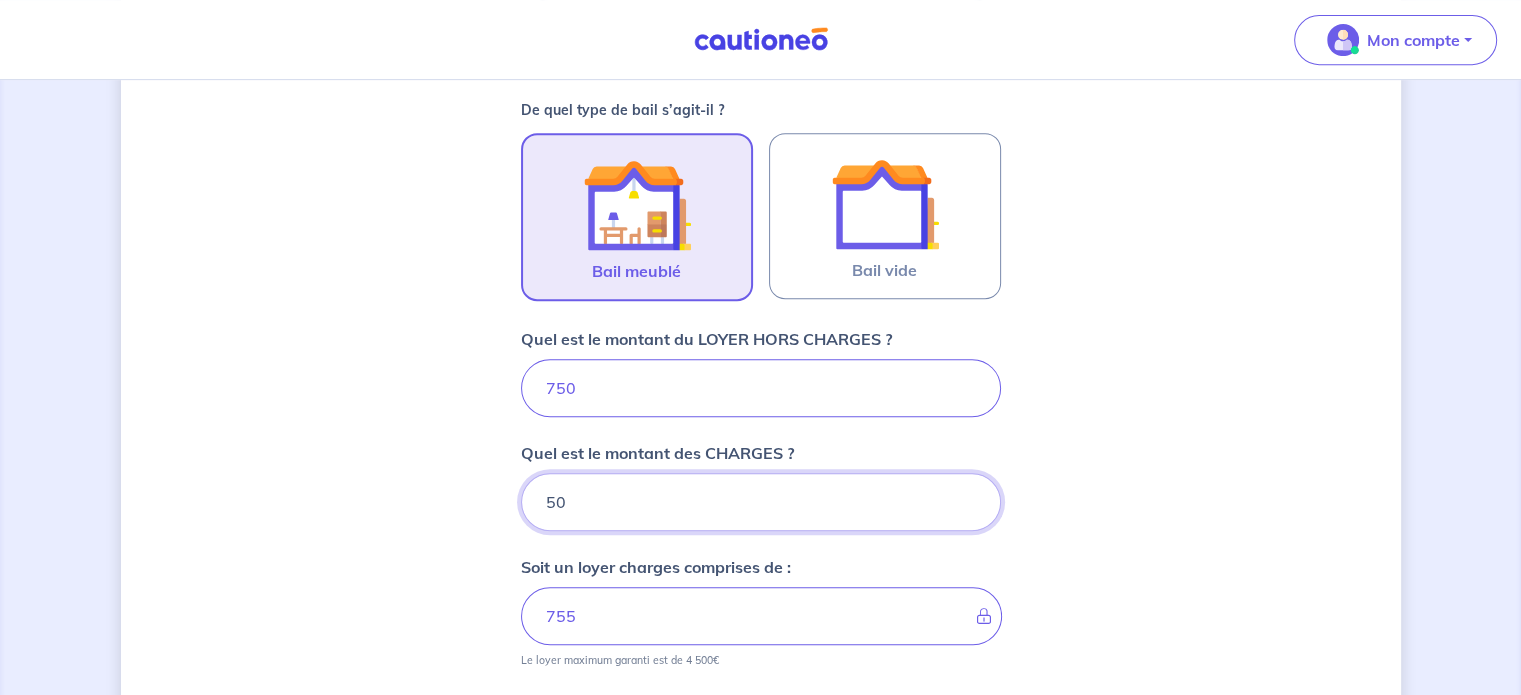 type on "800" 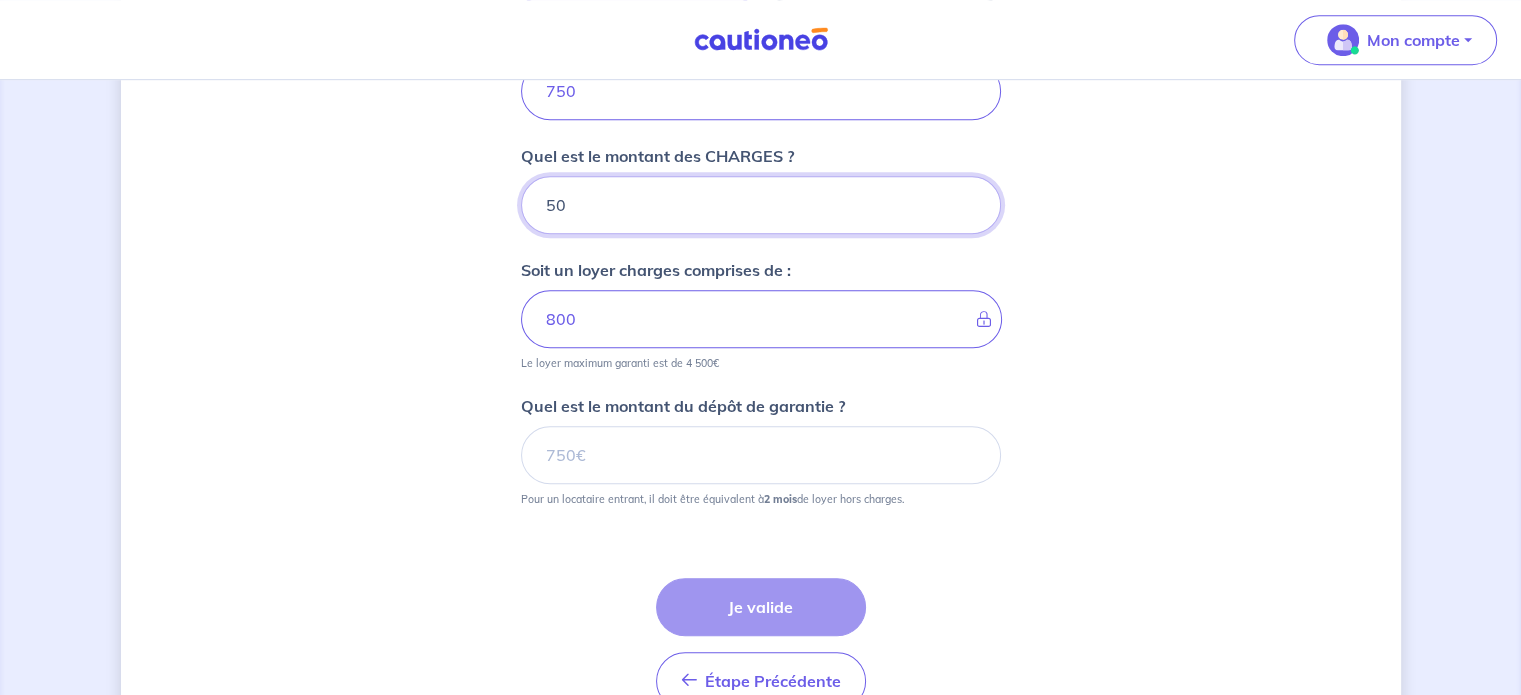 scroll, scrollTop: 1204, scrollLeft: 0, axis: vertical 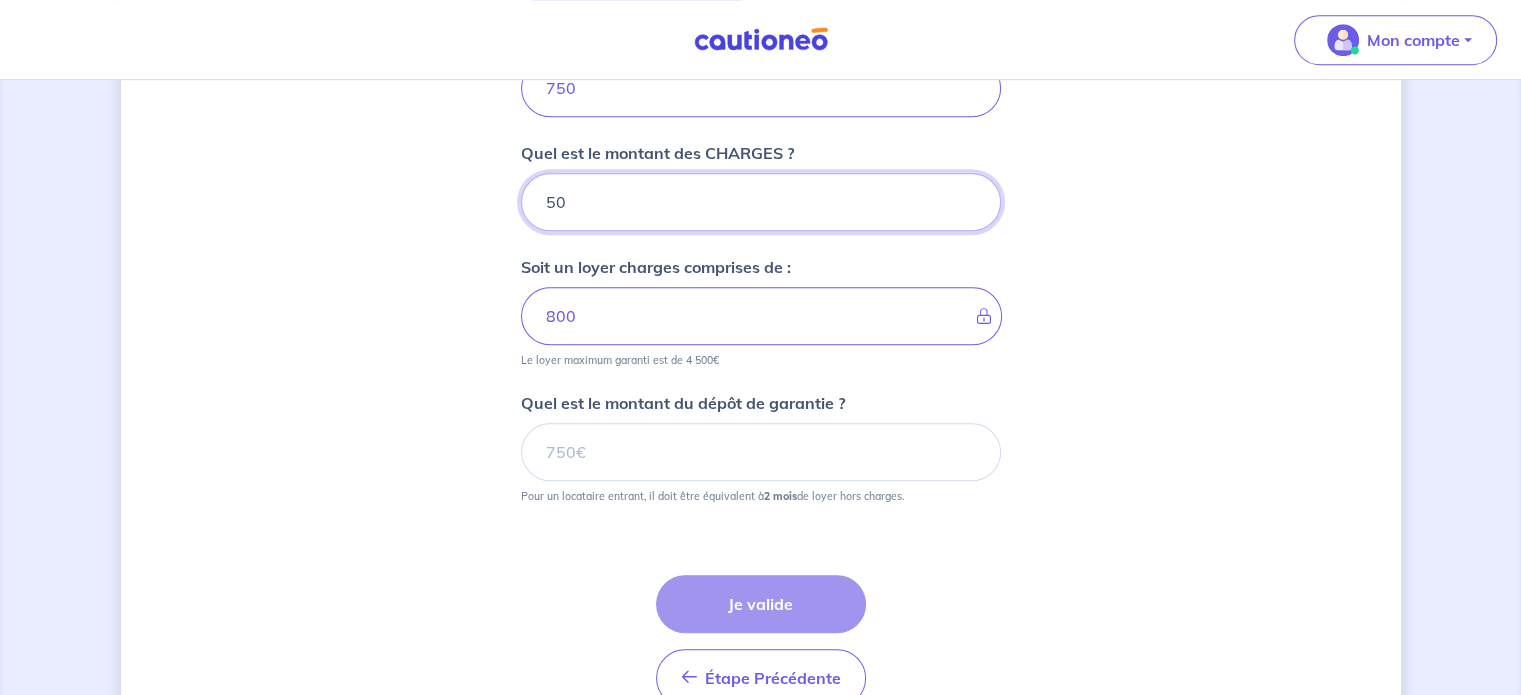type on "50" 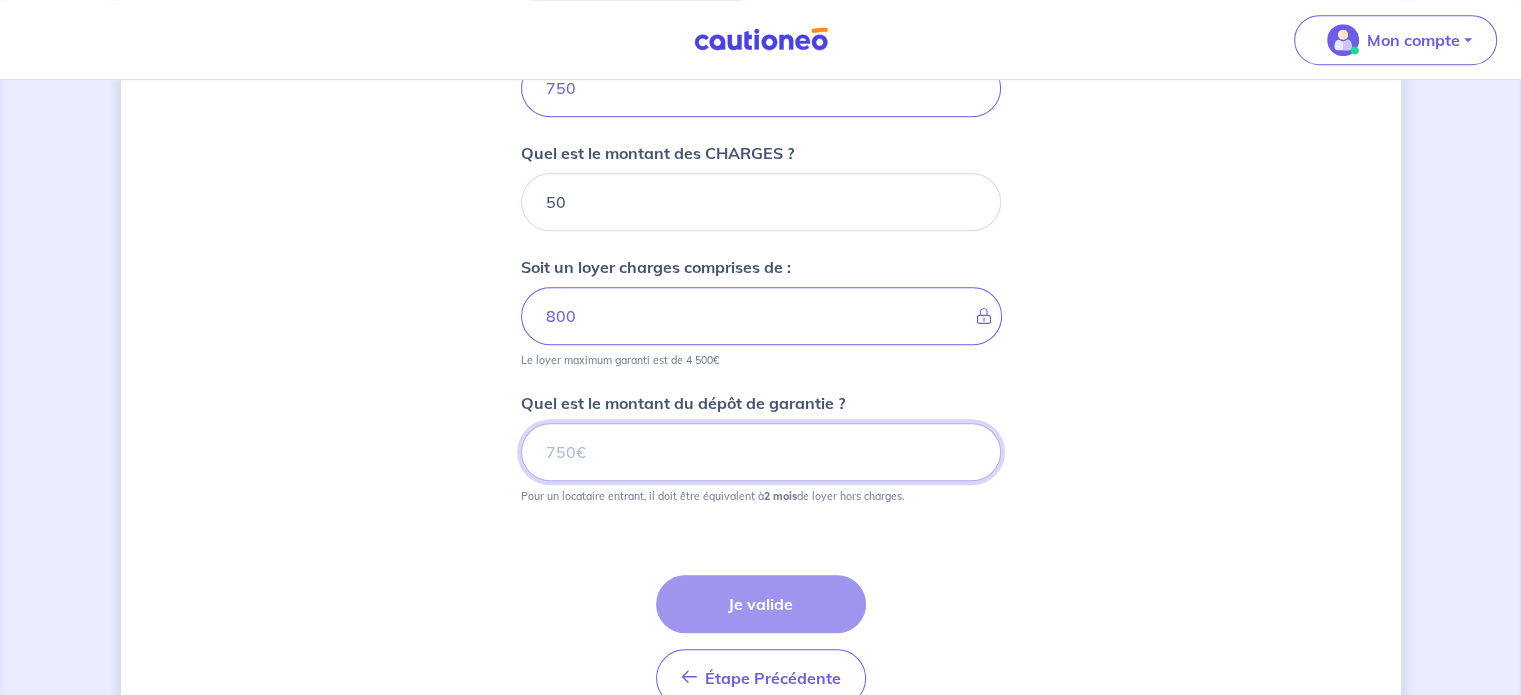 drag, startPoint x: 636, startPoint y: 468, endPoint x: 515, endPoint y: 431, distance: 126.53063 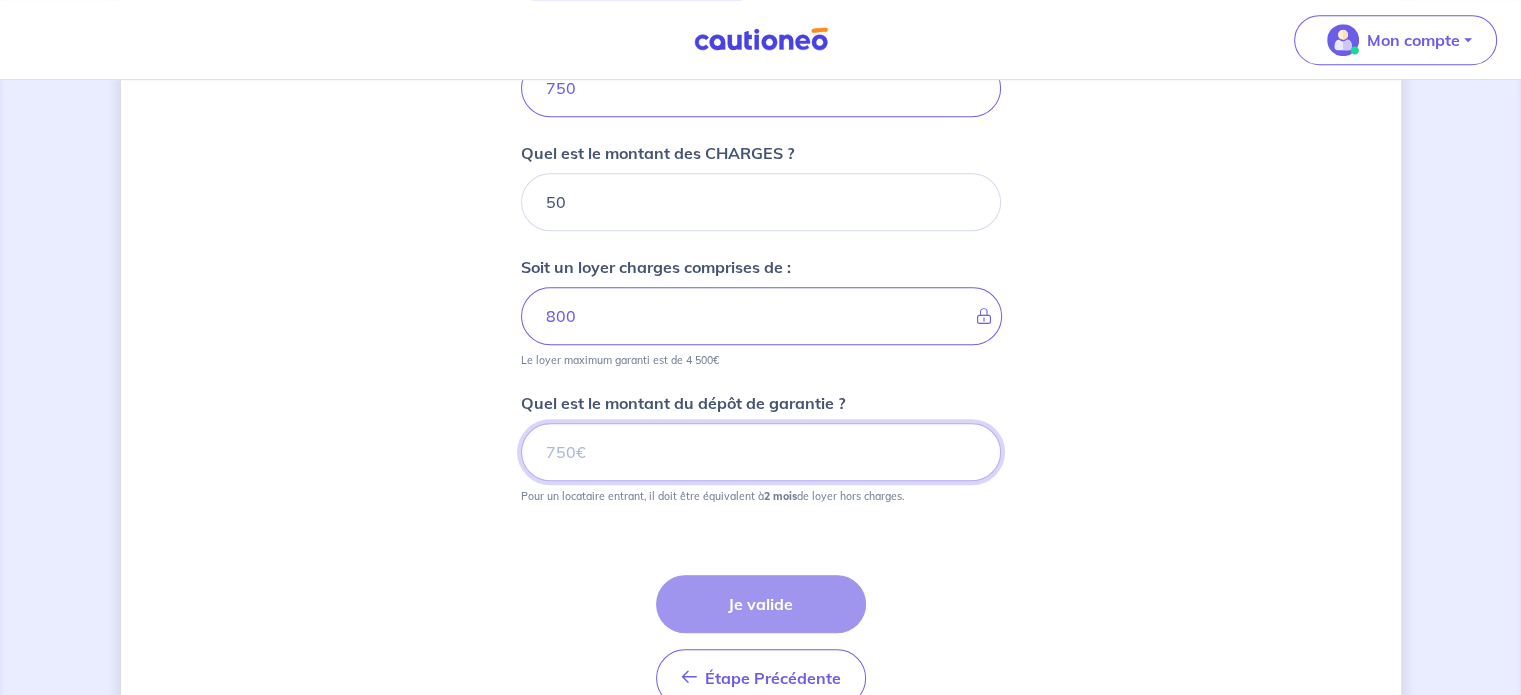 click on "[NUMBER][STREET] [POSTAL_CODE] [CITY] France Vous pouvez indiquer le numéro de l’appartement, l’étage... Vous pouvez indiquer le numéro de l’appartement, l’étage... Quel est le montant du LOYER HORS CHARGES ? Quel est le montant des CHARGES ? Soit un loyer charges comprises de : Le loyer maximum garanti est de Quel est le montant du dépôt de garantie ? Pour un locataire entrant, il doit être équivalent à  mois  de loyer hors charges." at bounding box center (761, -161) 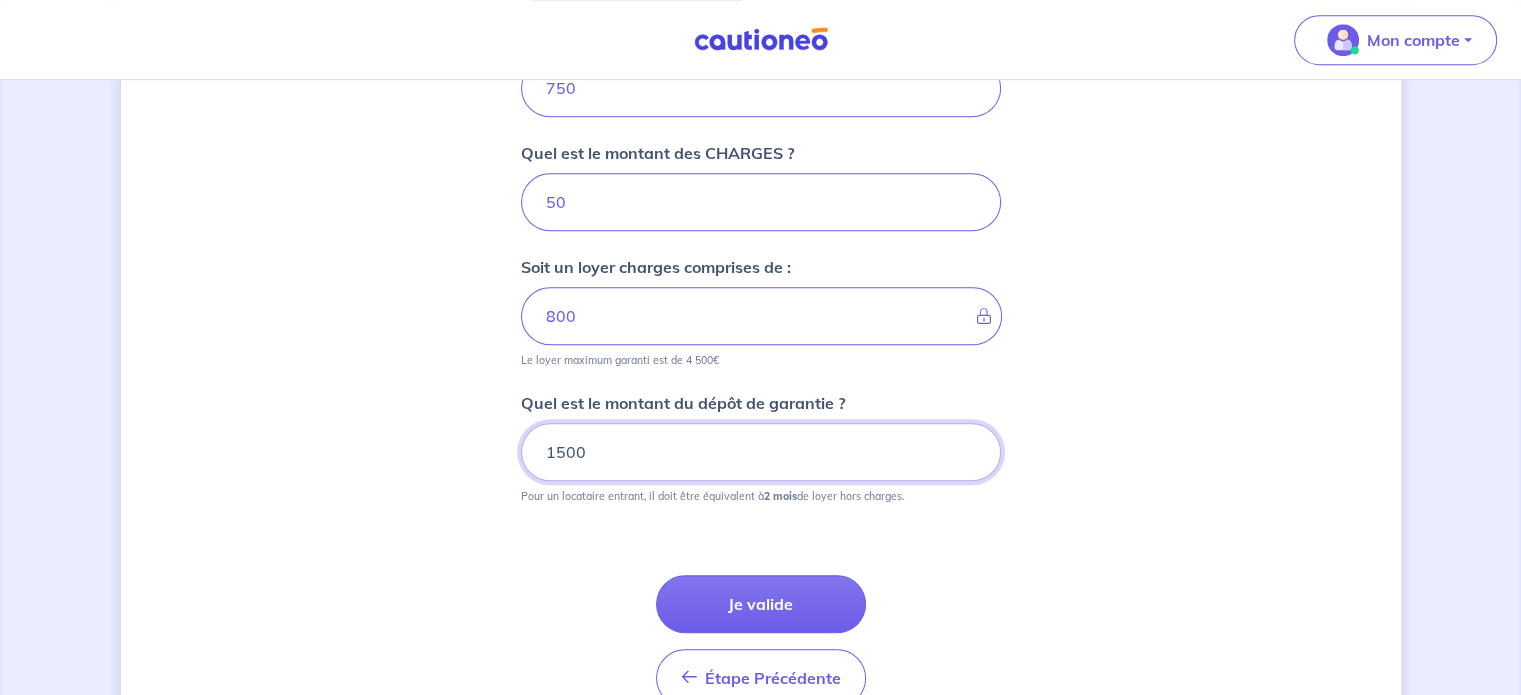 type on "1500" 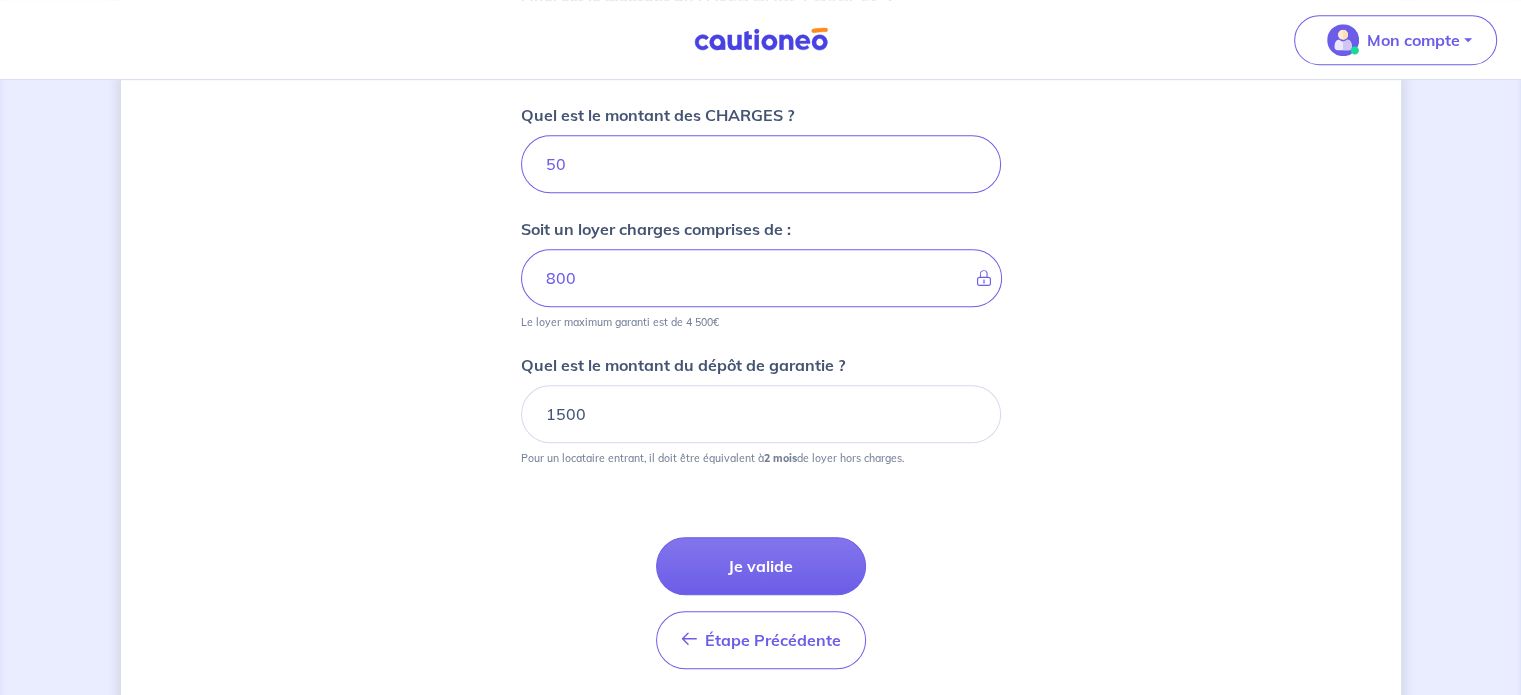 scroll, scrollTop: 1306, scrollLeft: 0, axis: vertical 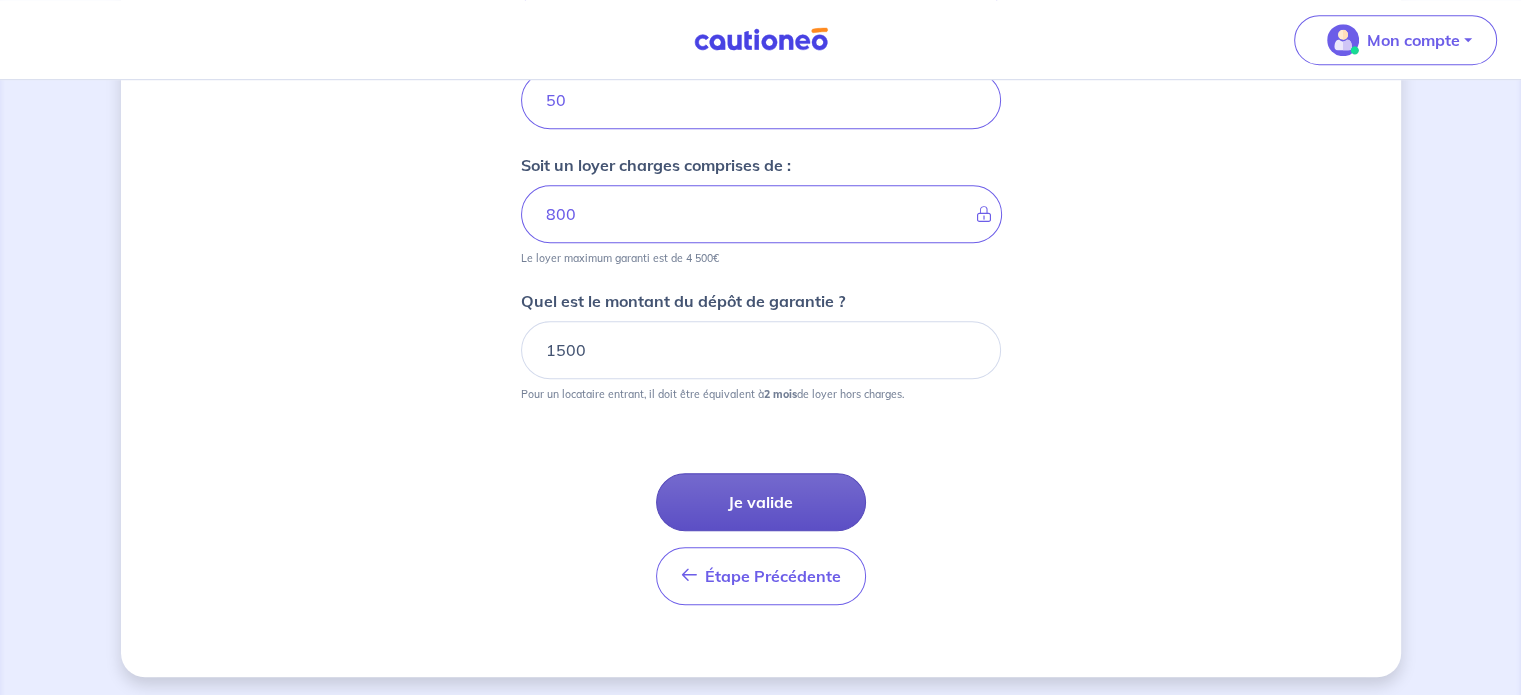 click on "Je valide" at bounding box center [761, 502] 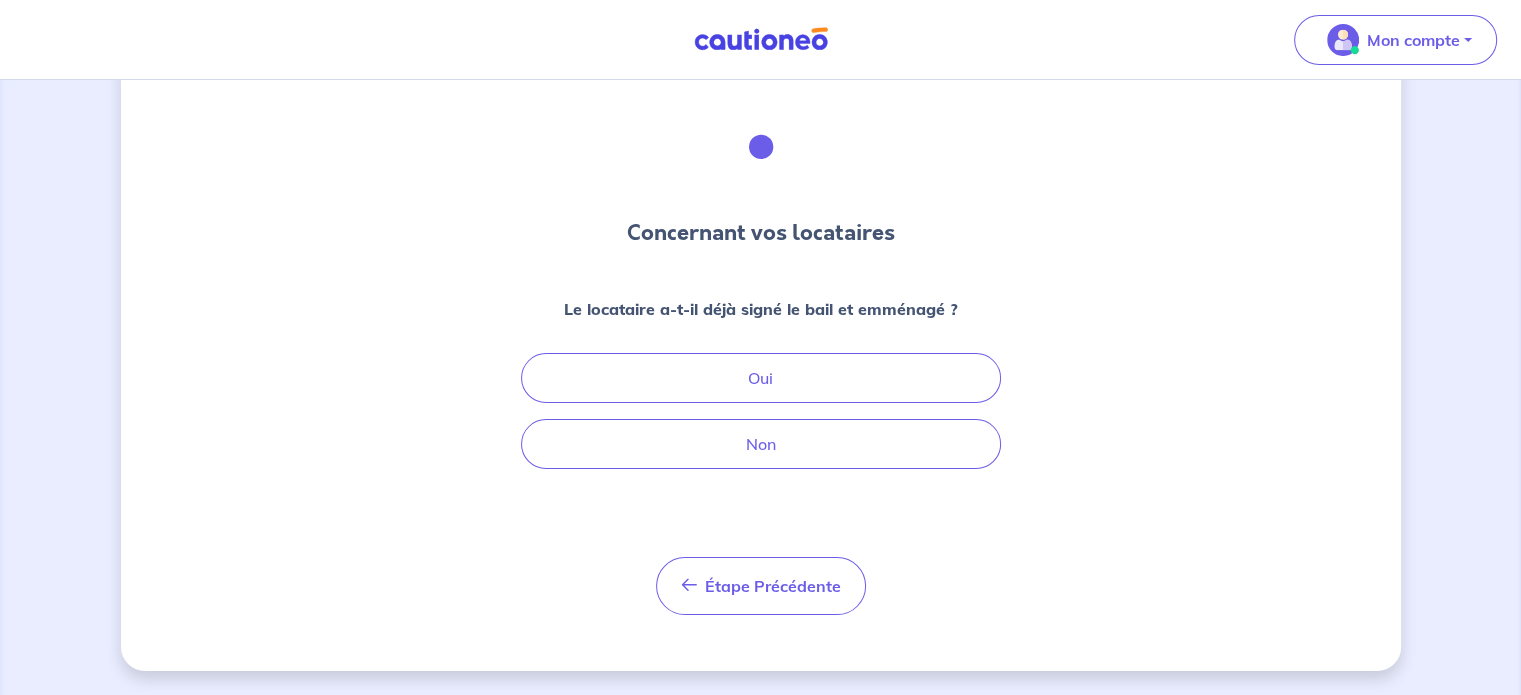 scroll, scrollTop: 0, scrollLeft: 0, axis: both 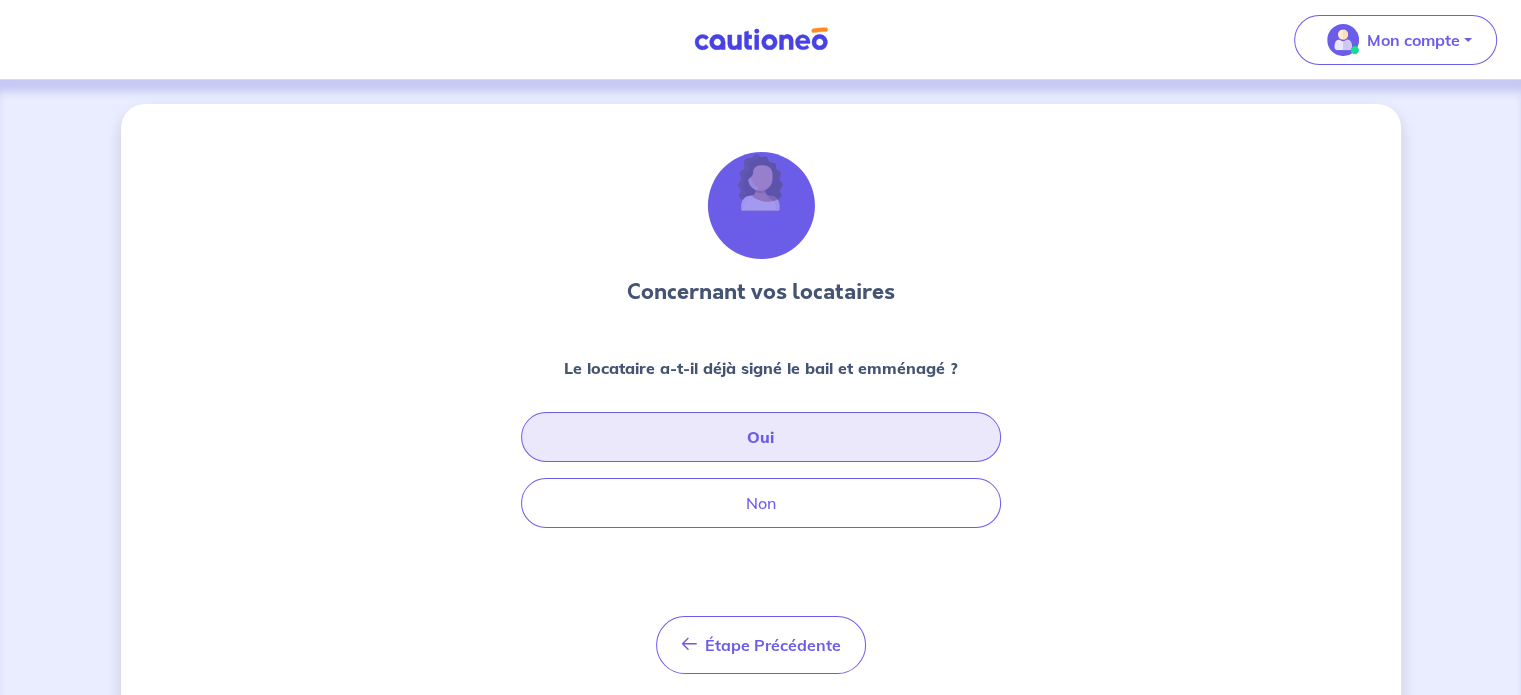 click on "Oui" at bounding box center (761, 437) 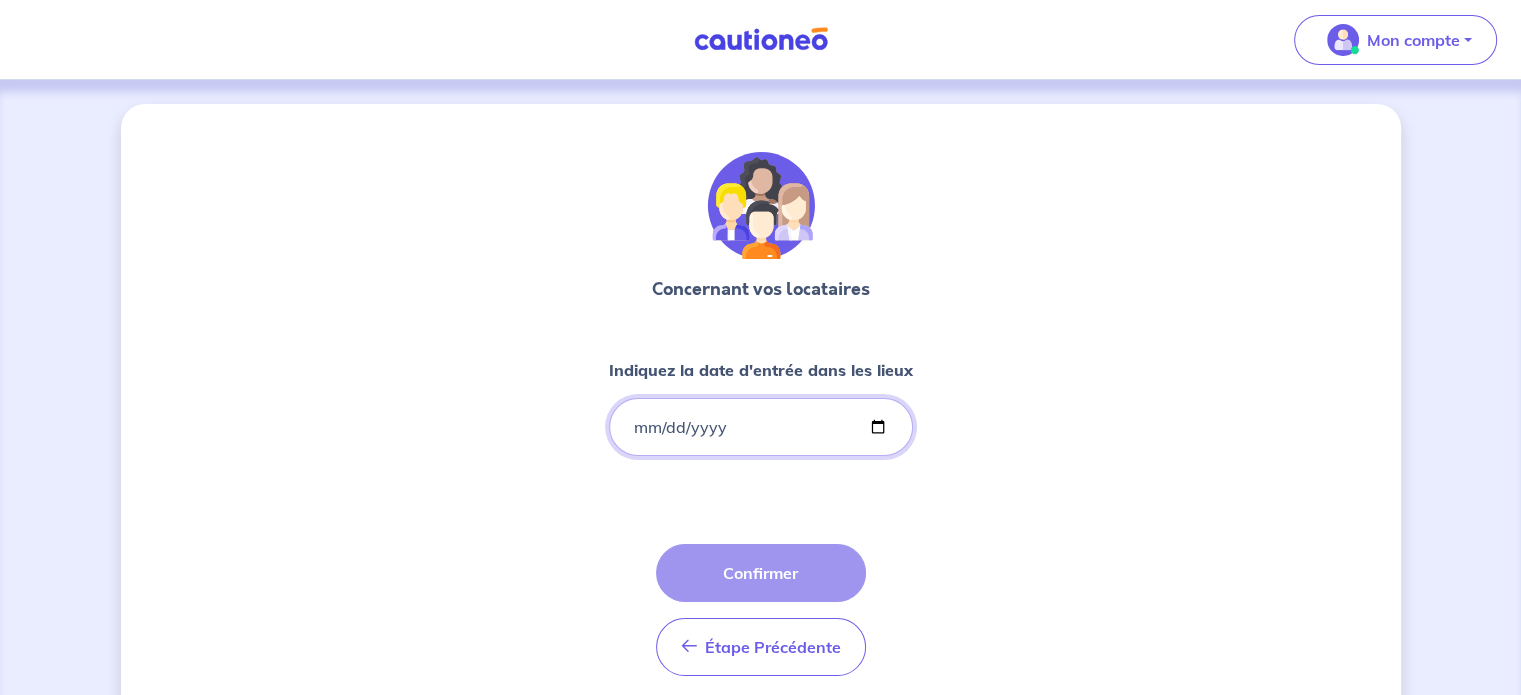 click on "Indiquez la date d'entrée dans les lieux" at bounding box center (761, 427) 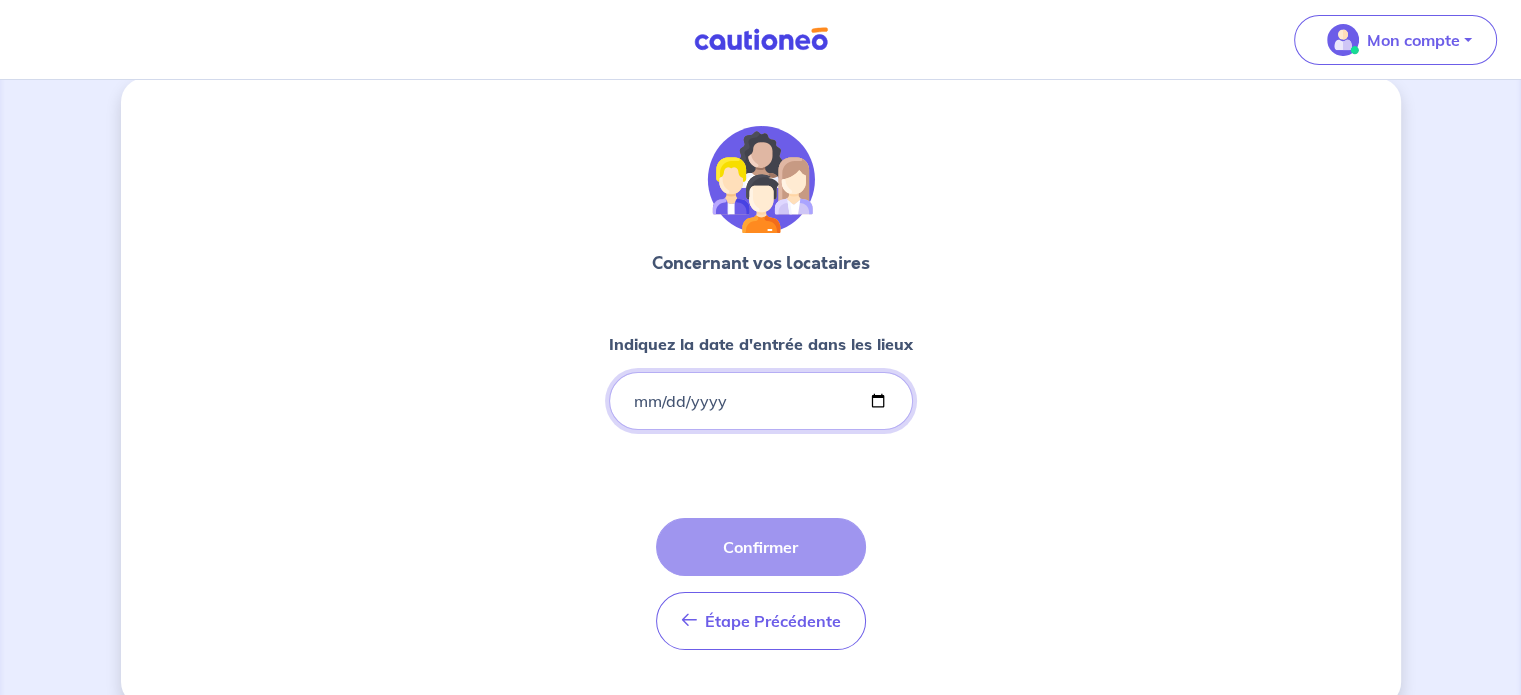 scroll, scrollTop: 60, scrollLeft: 0, axis: vertical 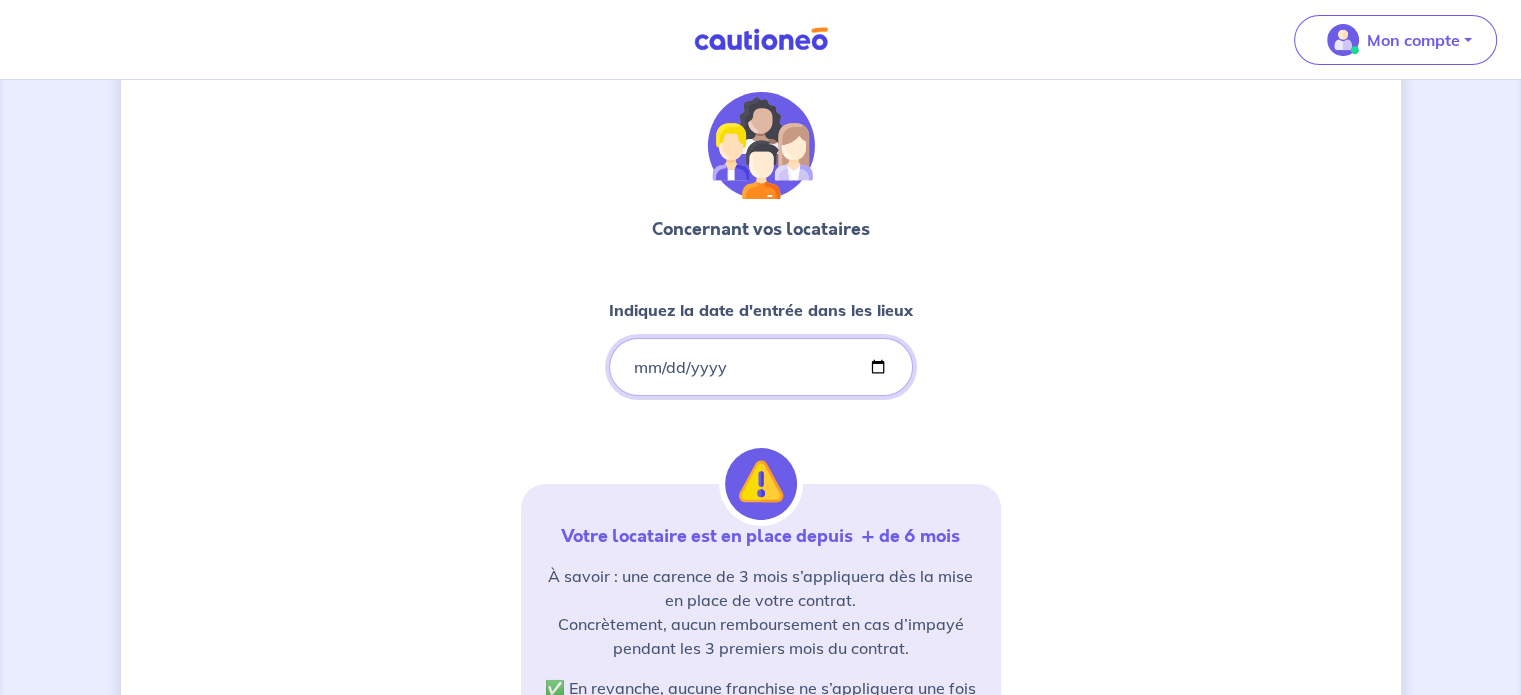 type on "[DATE]" 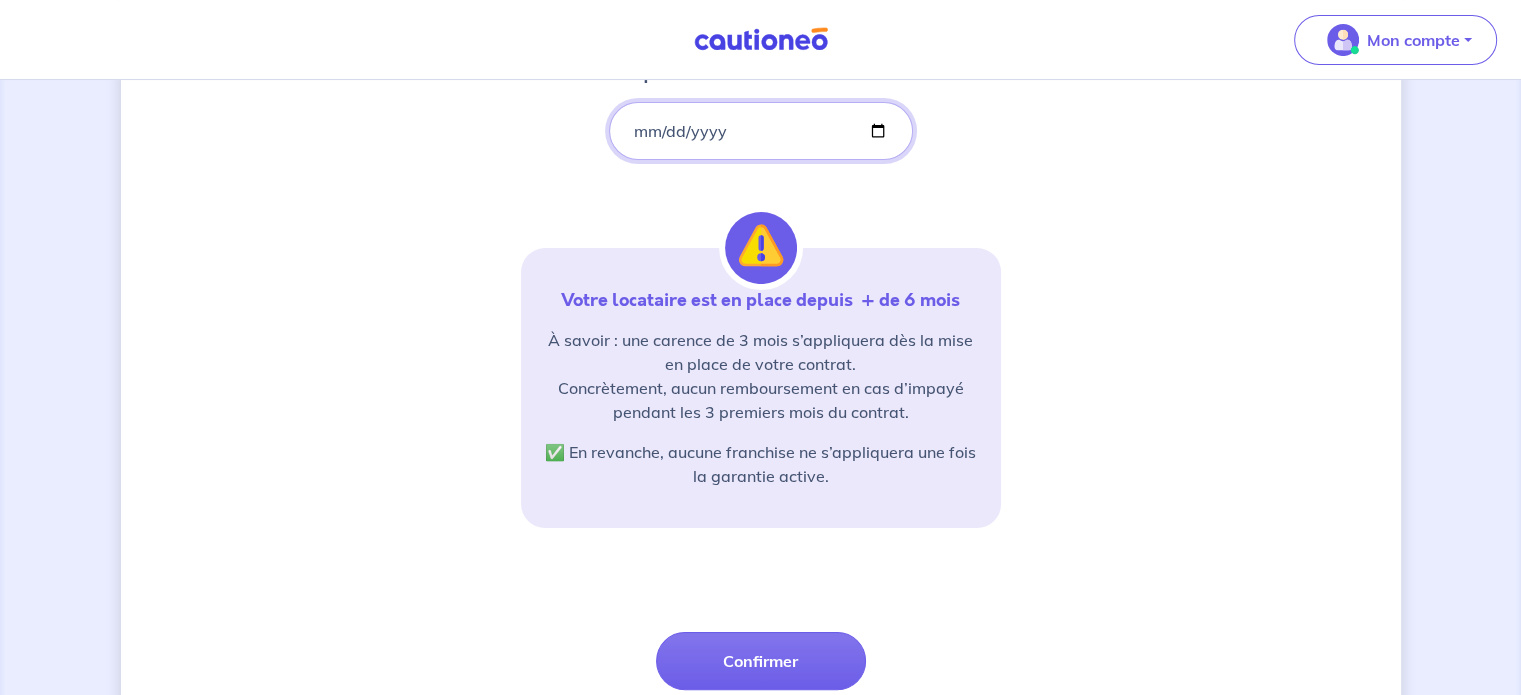 scroll, scrollTop: 344, scrollLeft: 0, axis: vertical 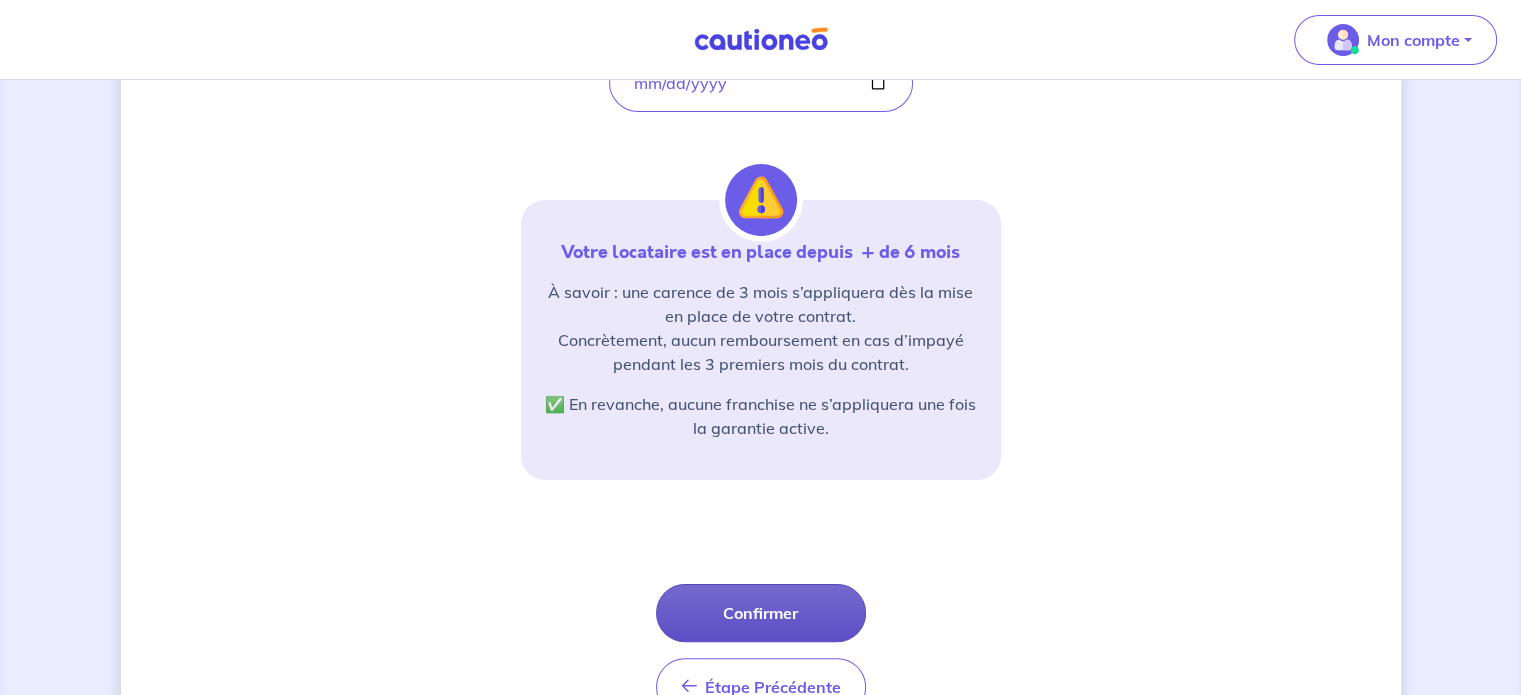 click on "Confirmer" at bounding box center (761, 613) 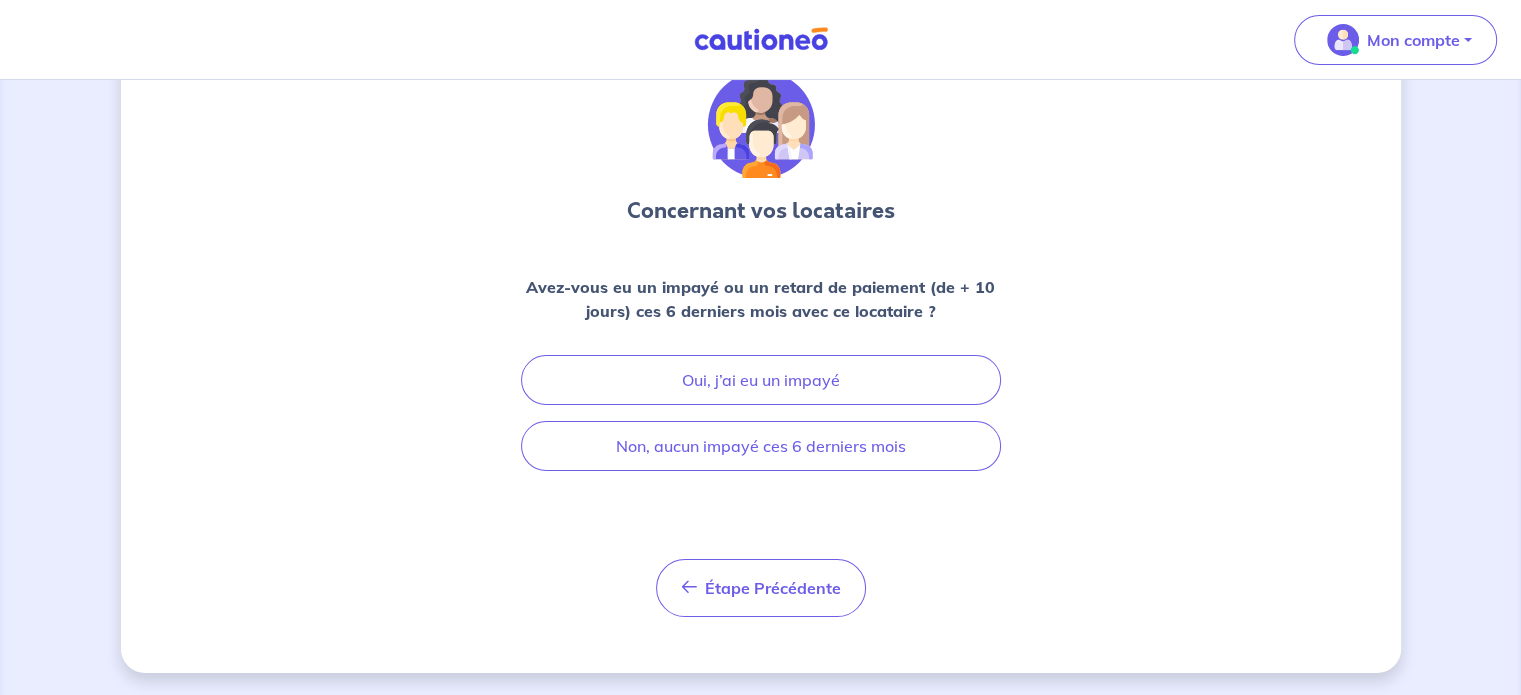 scroll, scrollTop: 0, scrollLeft: 0, axis: both 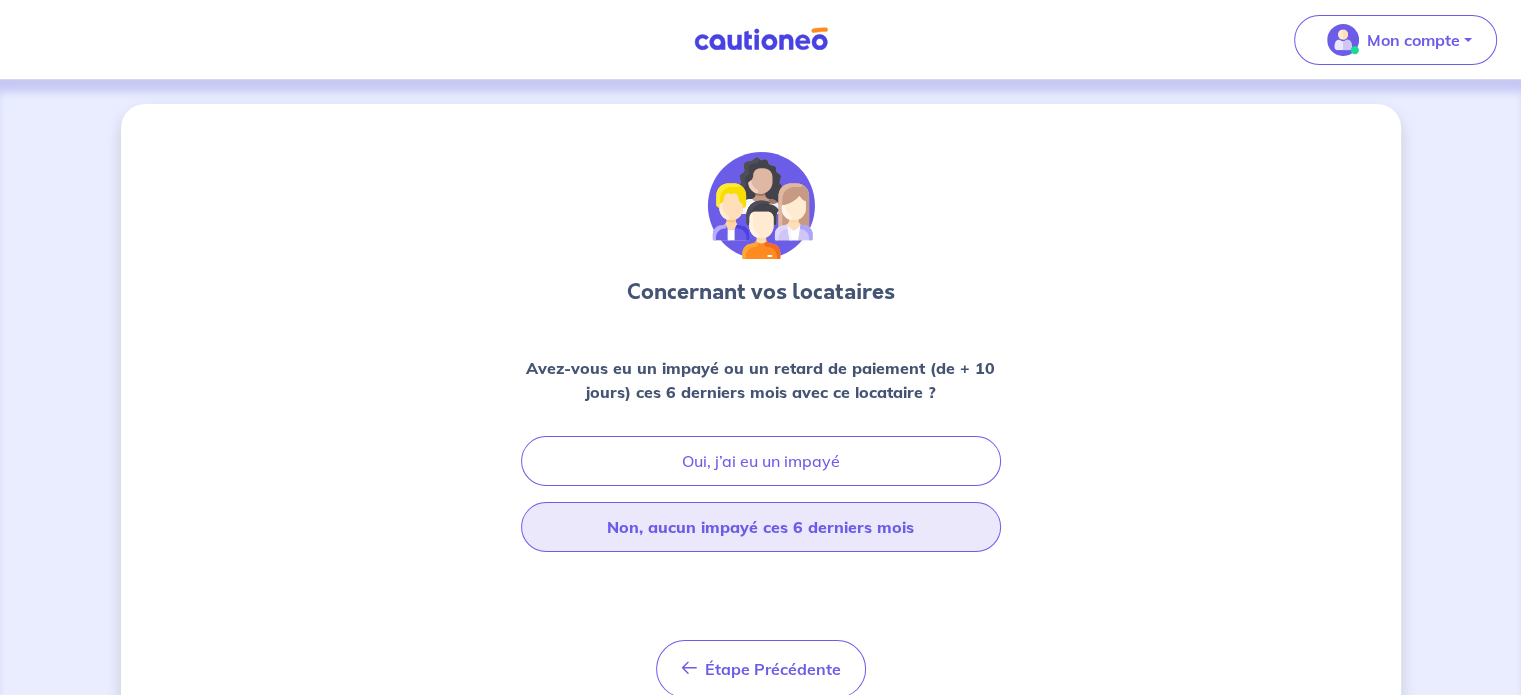 click on "Non, aucun impayé ces 6 derniers mois" at bounding box center [761, 527] 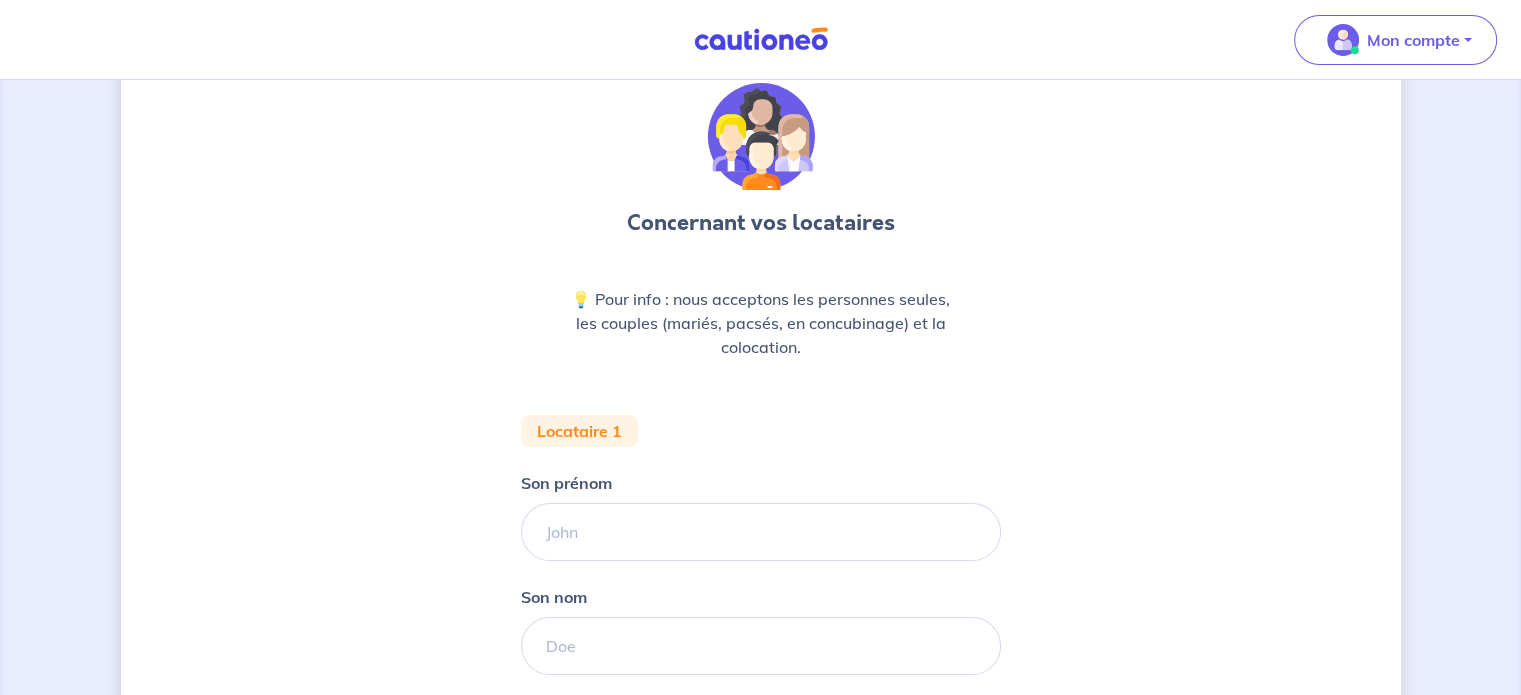 scroll, scrollTop: 200, scrollLeft: 0, axis: vertical 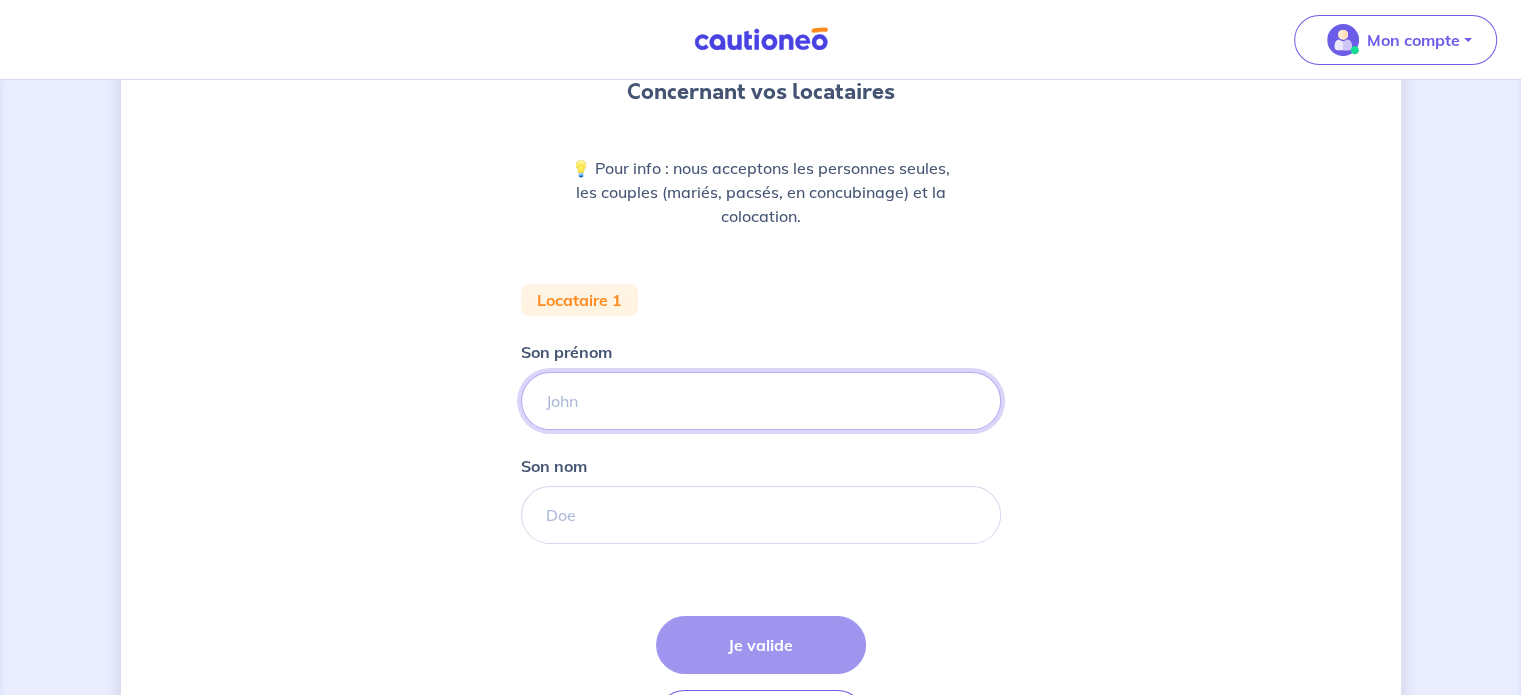 click on "Son prénom" at bounding box center (761, 401) 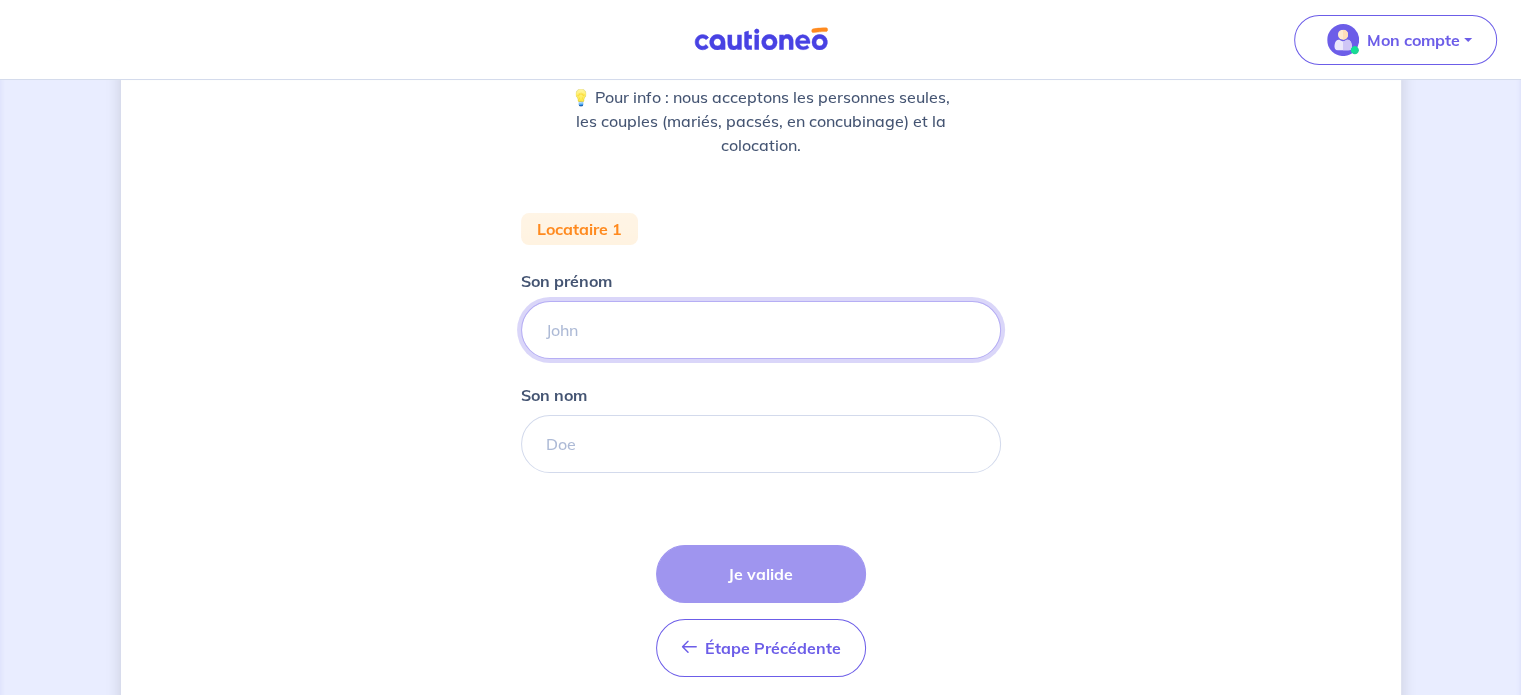 scroll, scrollTop: 47, scrollLeft: 0, axis: vertical 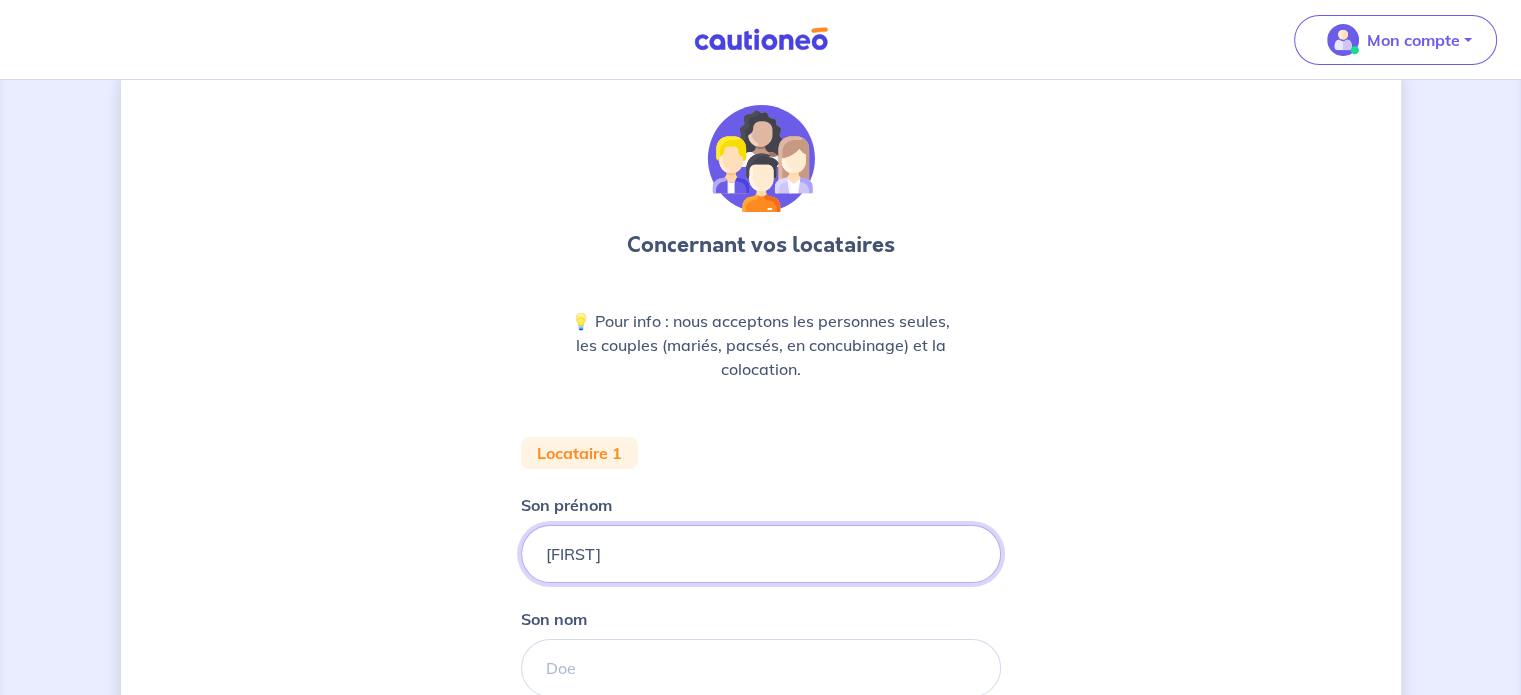 type on "[FIRST]" 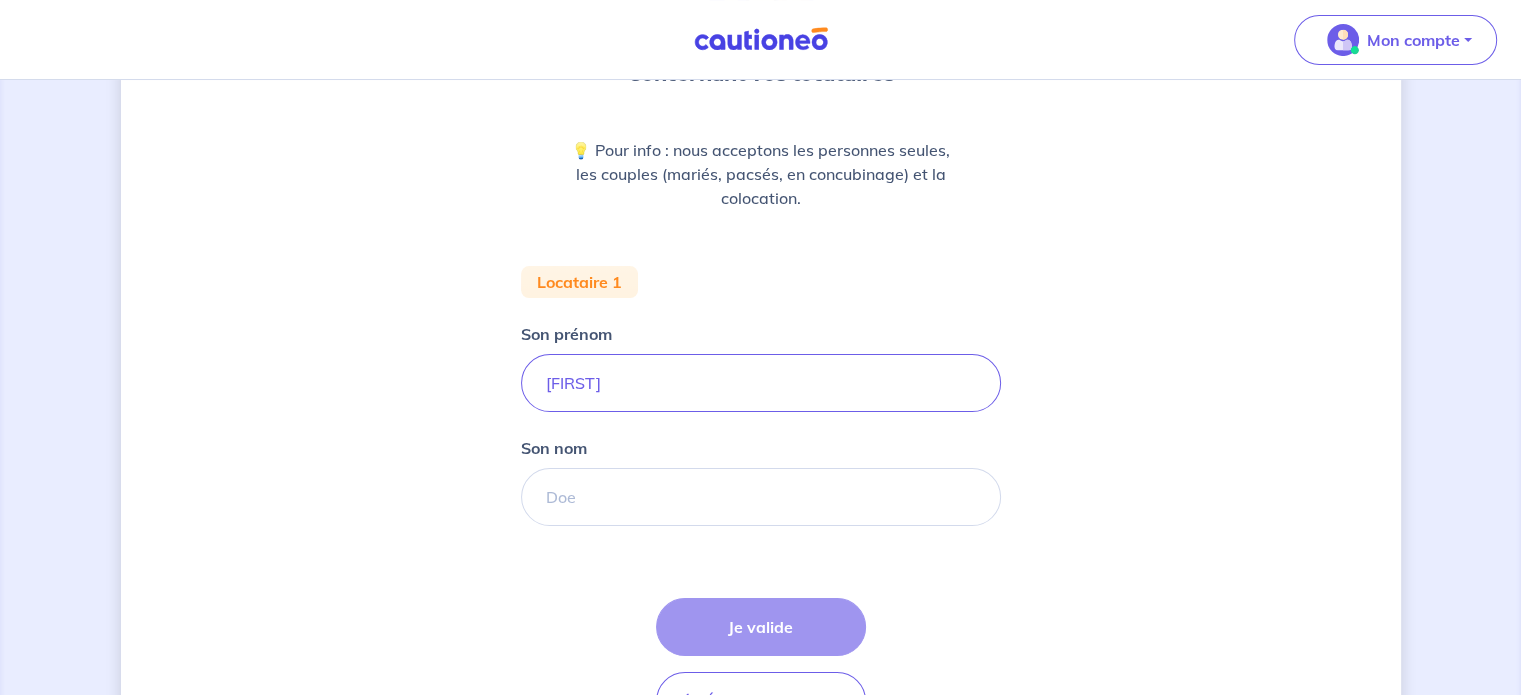 scroll, scrollTop: 247, scrollLeft: 0, axis: vertical 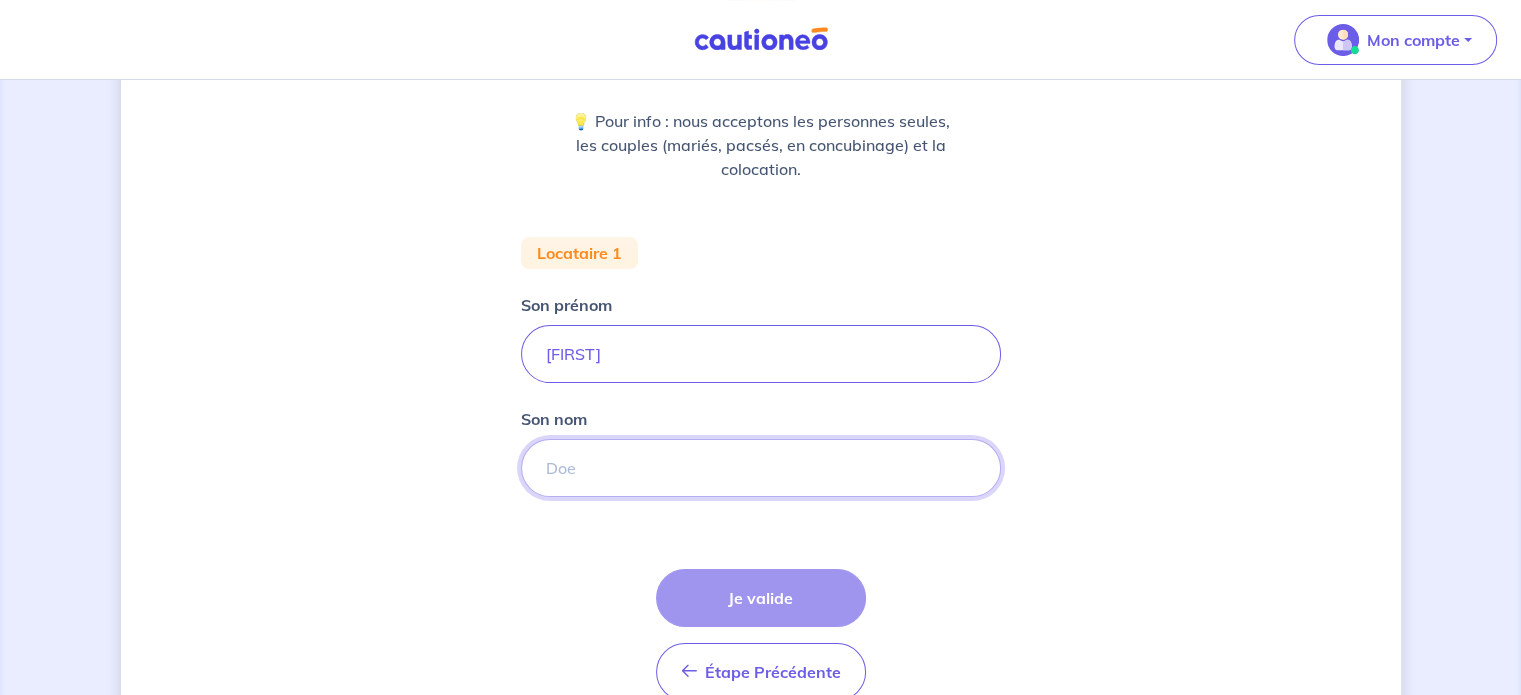 click on "Son nom" at bounding box center [761, 468] 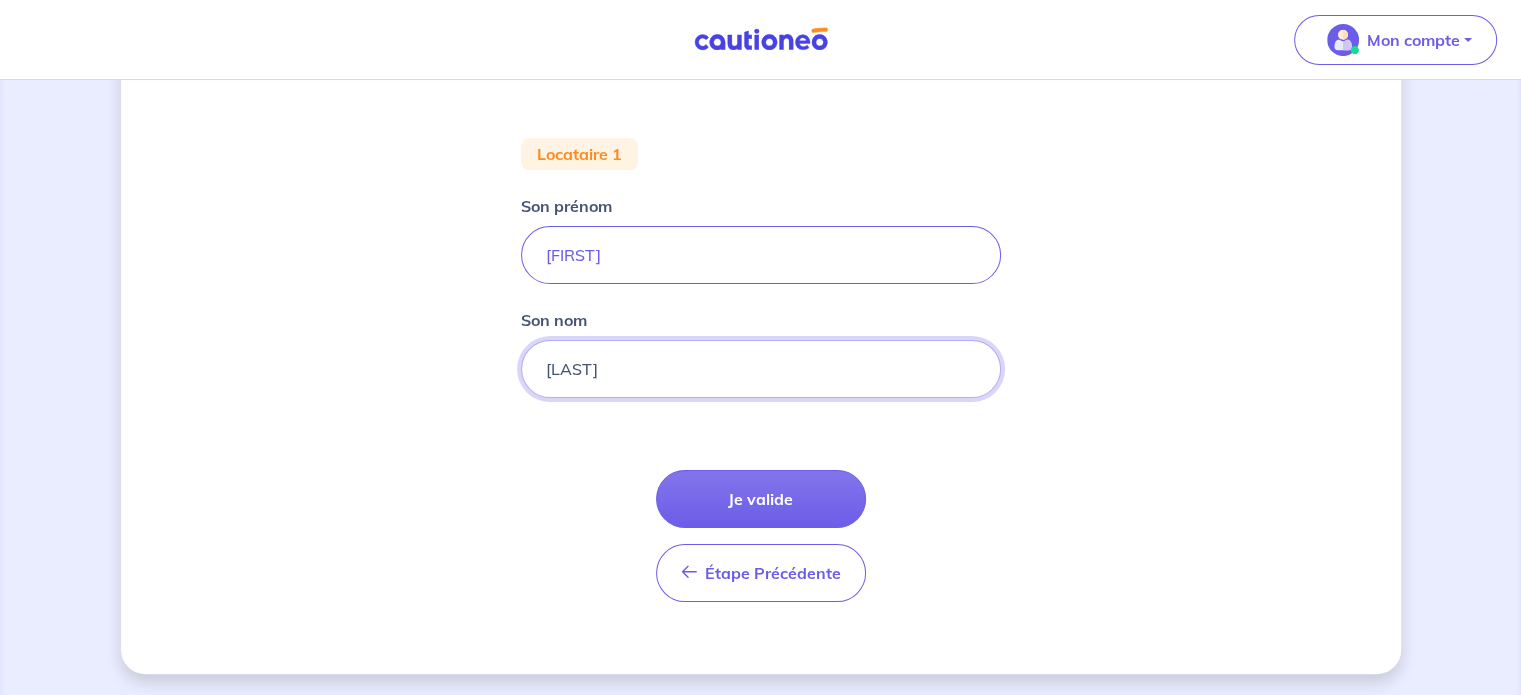 scroll, scrollTop: 347, scrollLeft: 0, axis: vertical 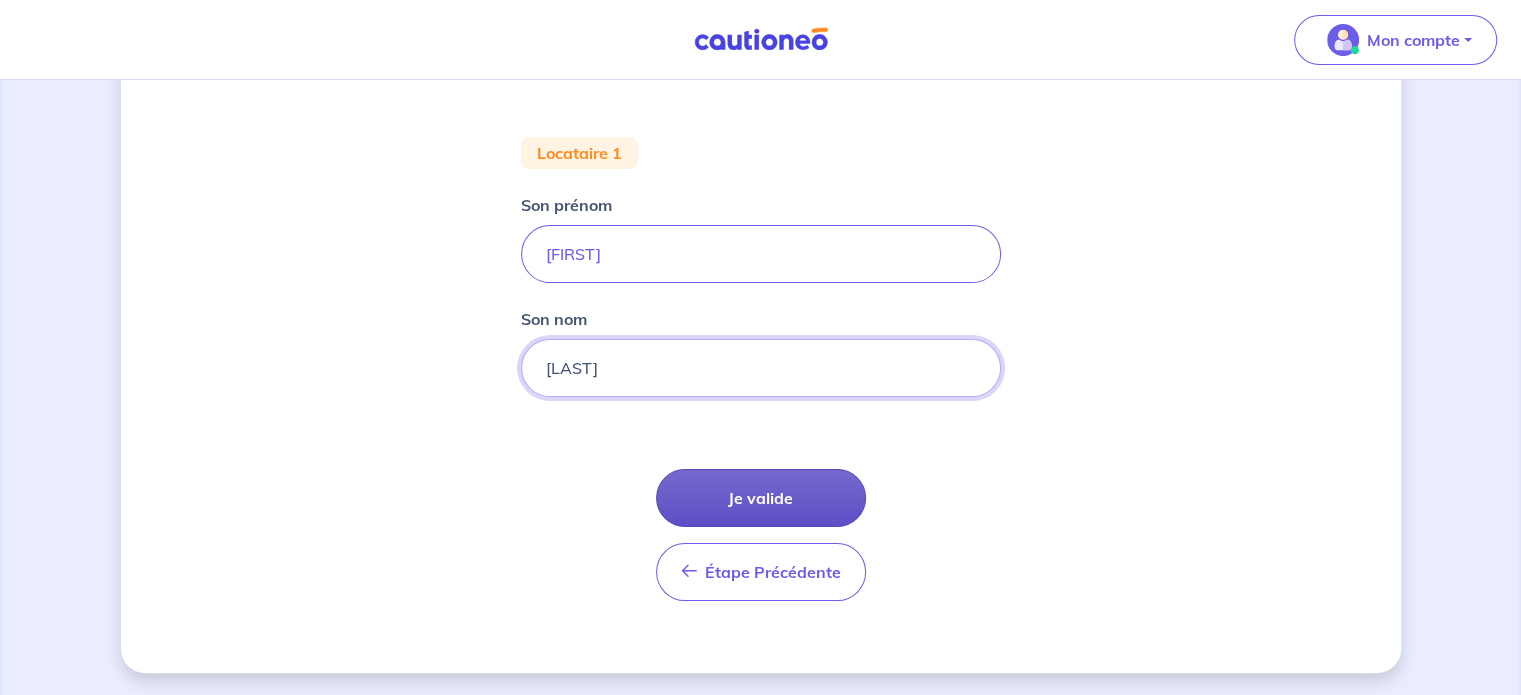 type on "[LAST]" 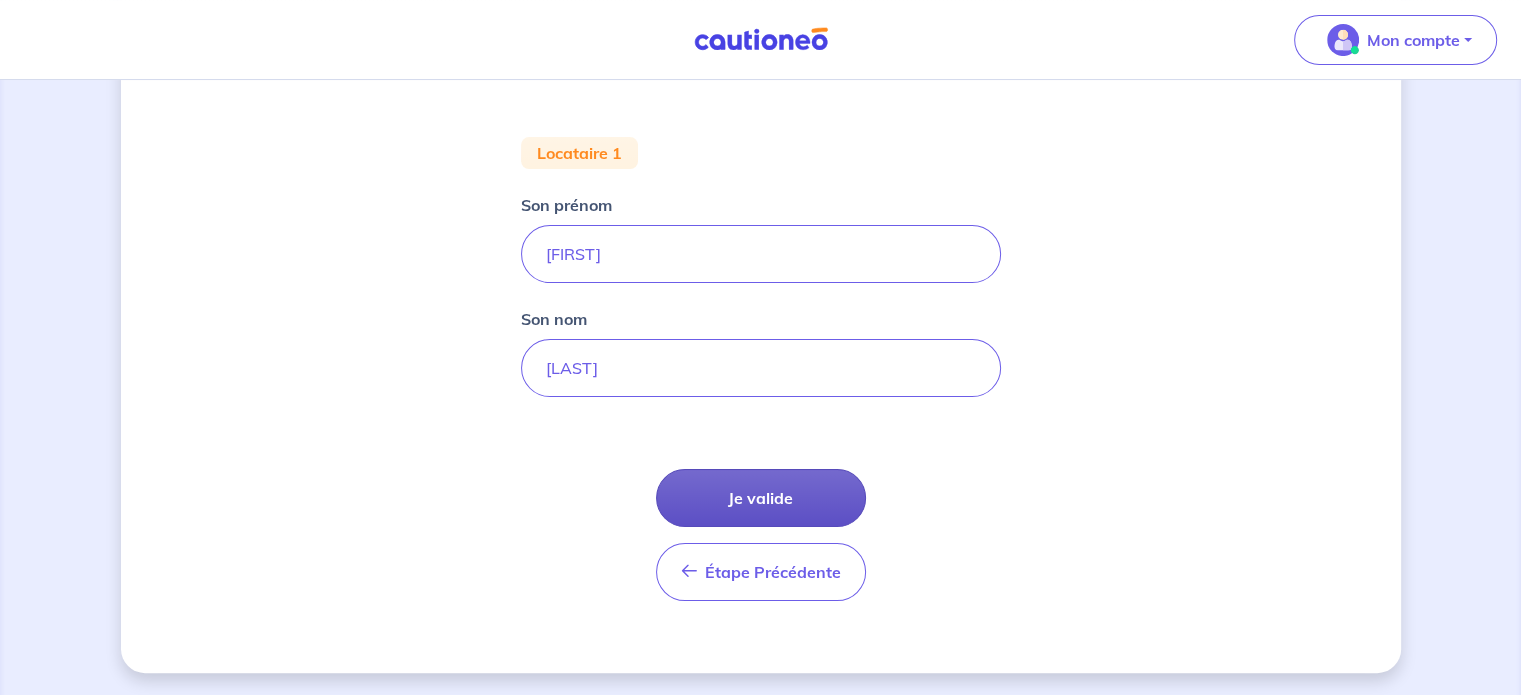 click on "Je valide" at bounding box center (761, 498) 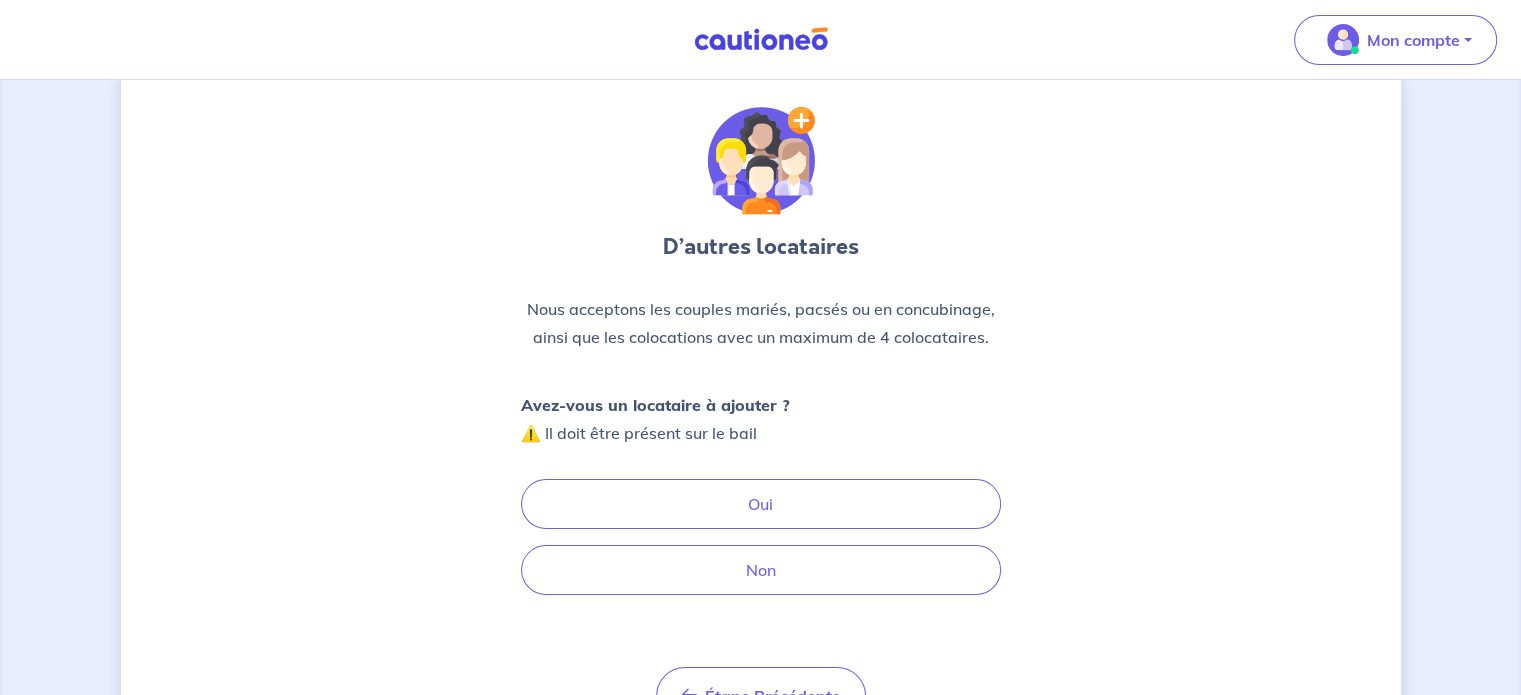 scroll, scrollTop: 0, scrollLeft: 0, axis: both 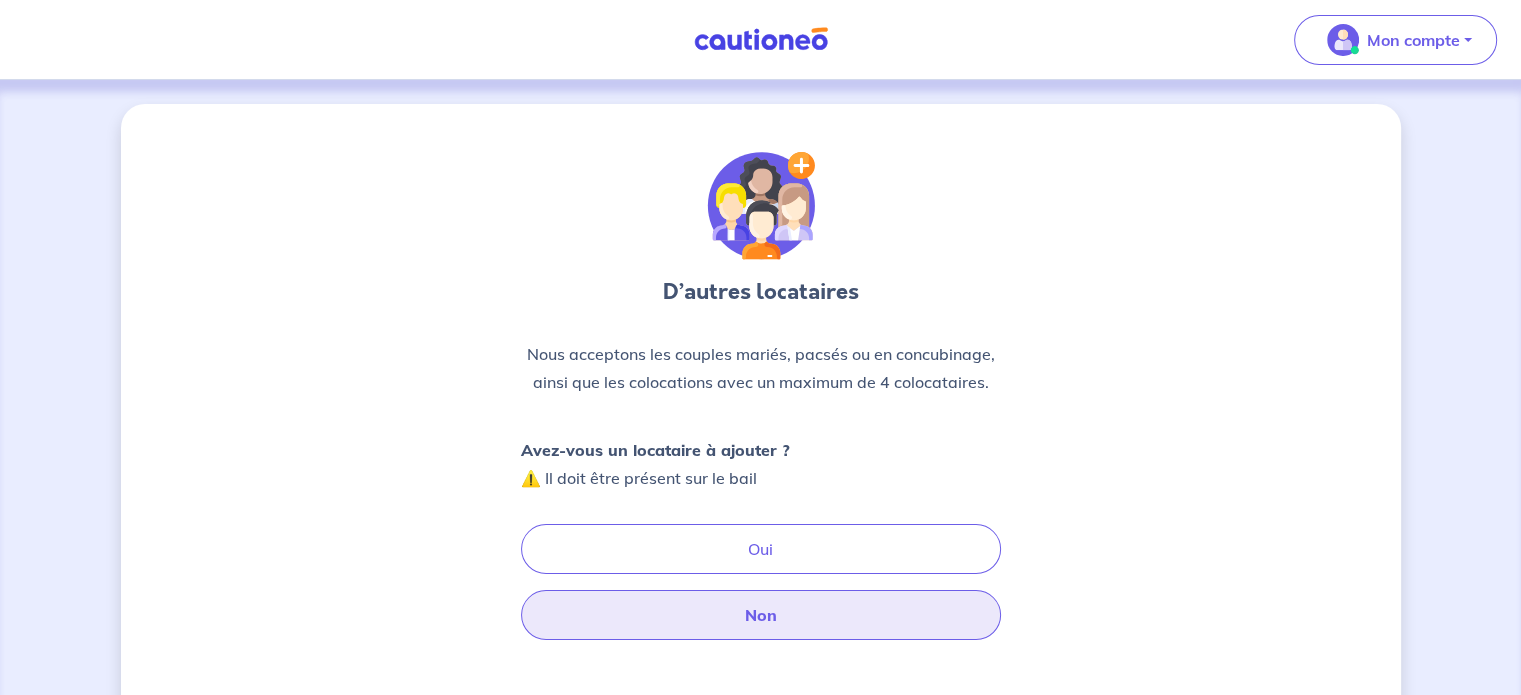 click on "Non" at bounding box center [761, 615] 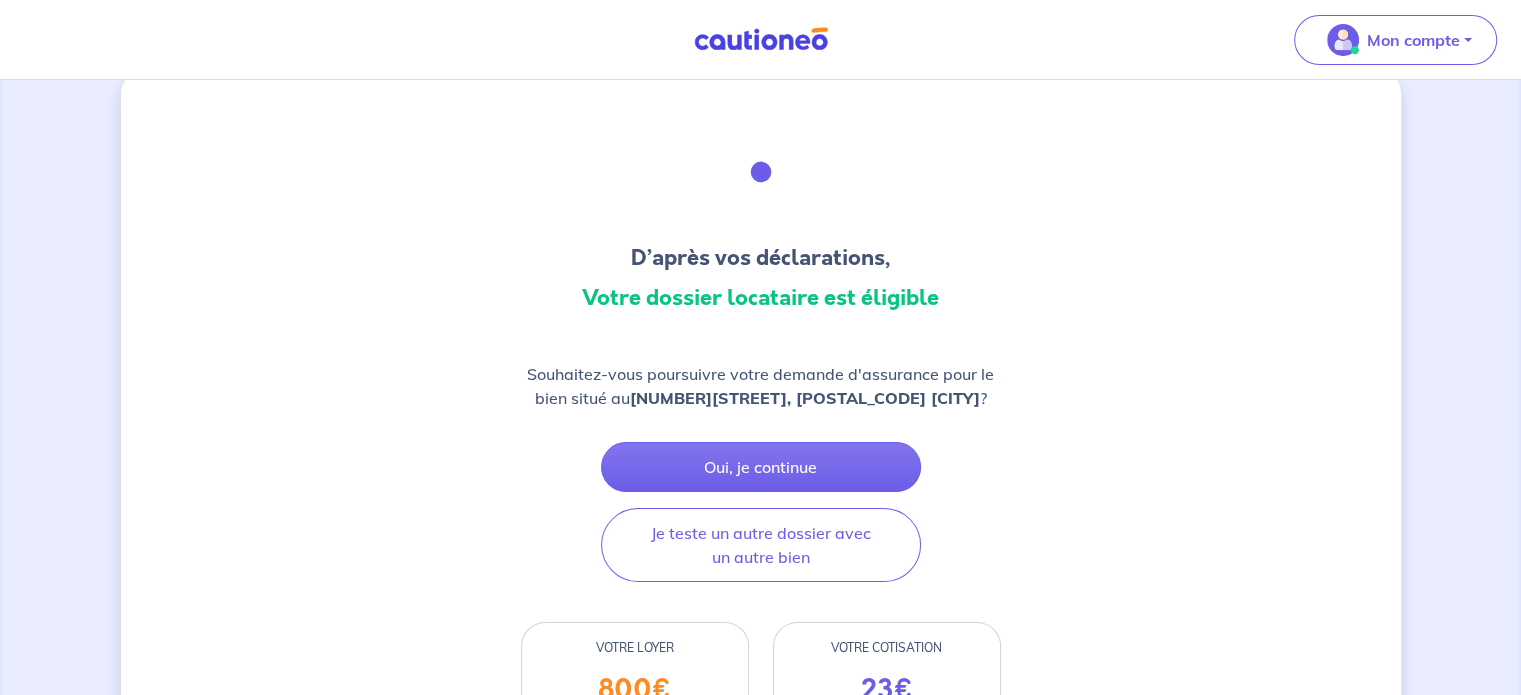 scroll, scrollTop: 0, scrollLeft: 0, axis: both 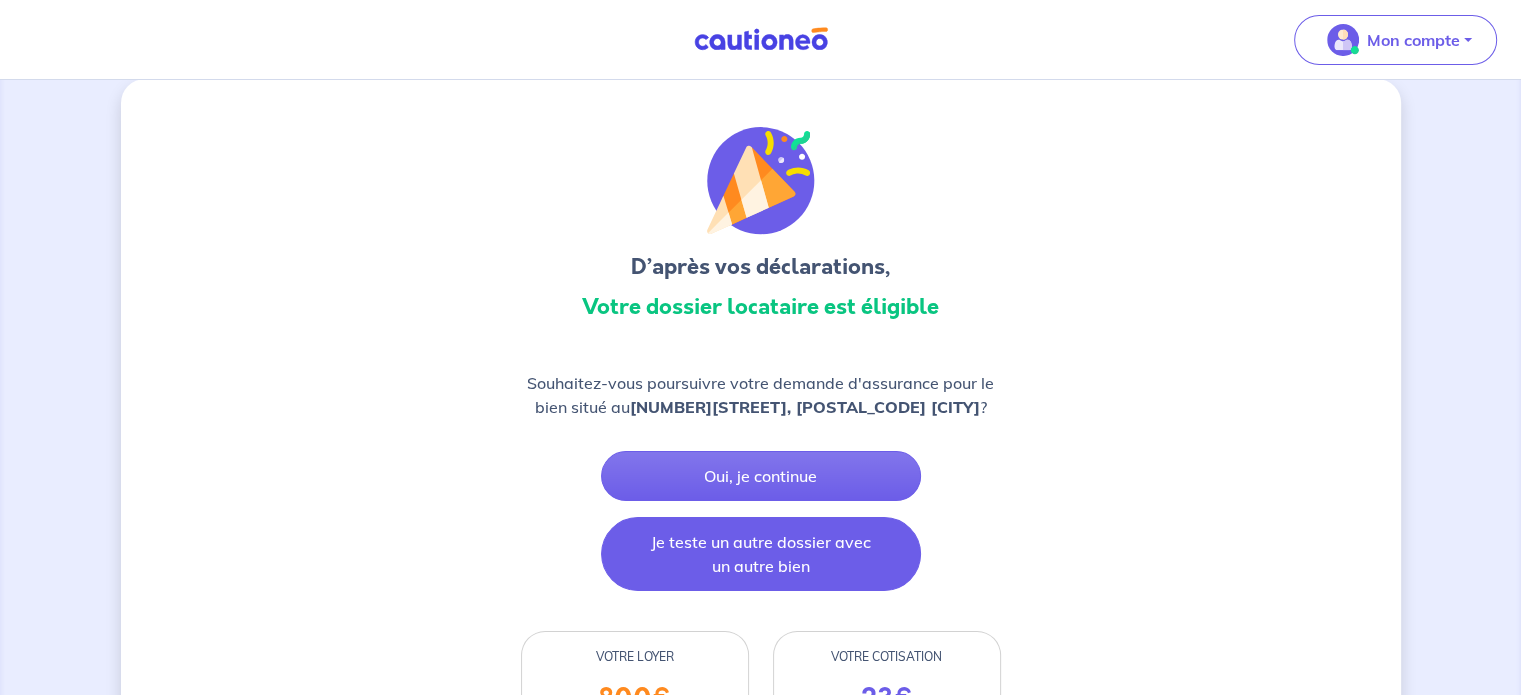 click on "Je teste un autre dossier avec un autre bien" at bounding box center (761, 554) 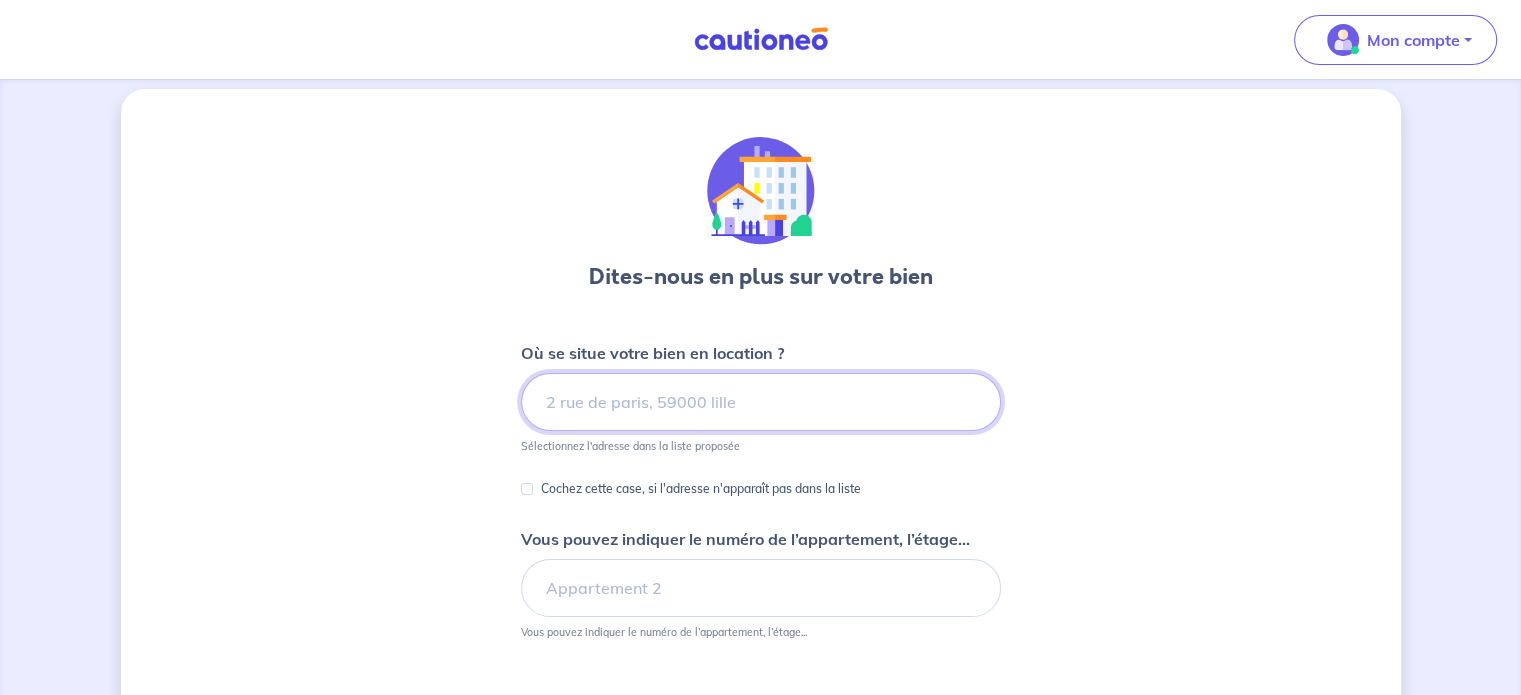 scroll, scrollTop: 0, scrollLeft: 0, axis: both 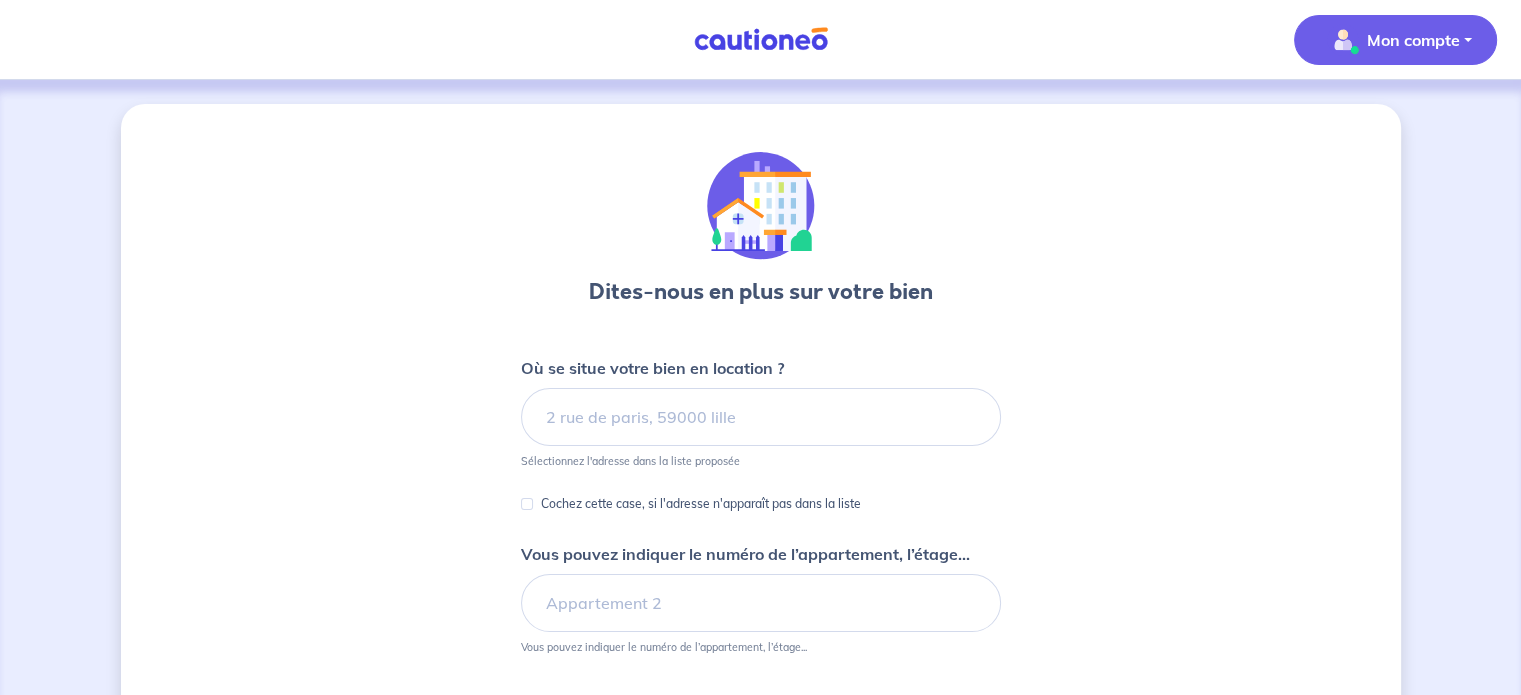 click on "Mon compte" at bounding box center (1413, 40) 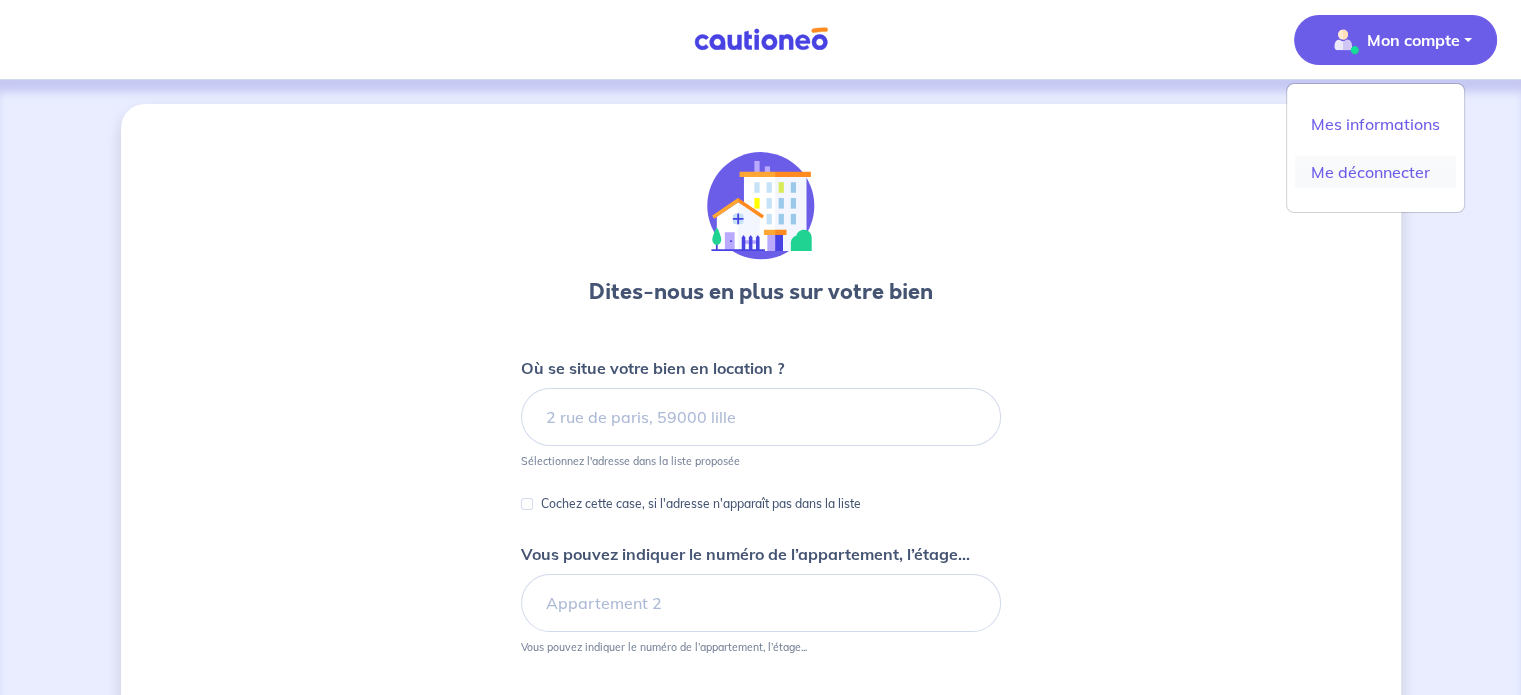 click on "Me déconnecter" at bounding box center (1375, 172) 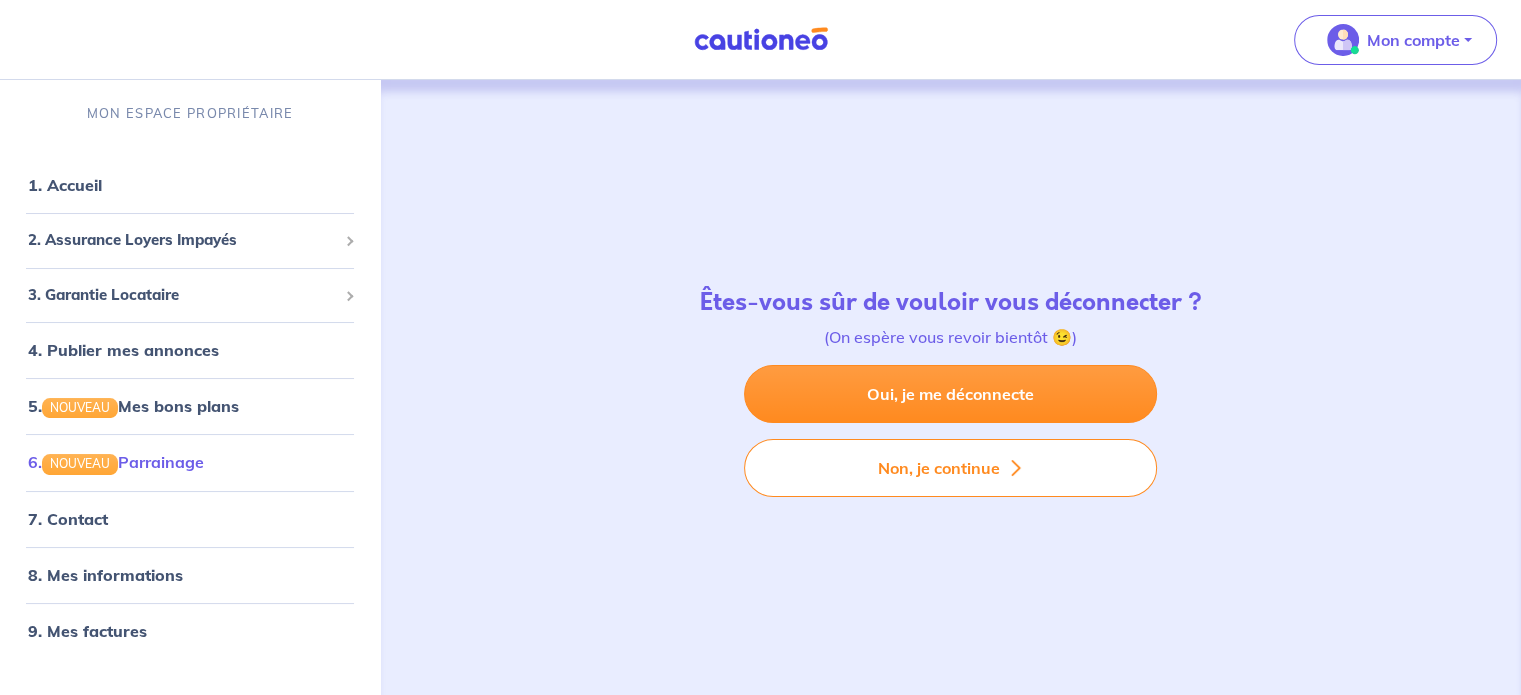 click on "6.  NOUVEAU  Parrainage" at bounding box center [116, 462] 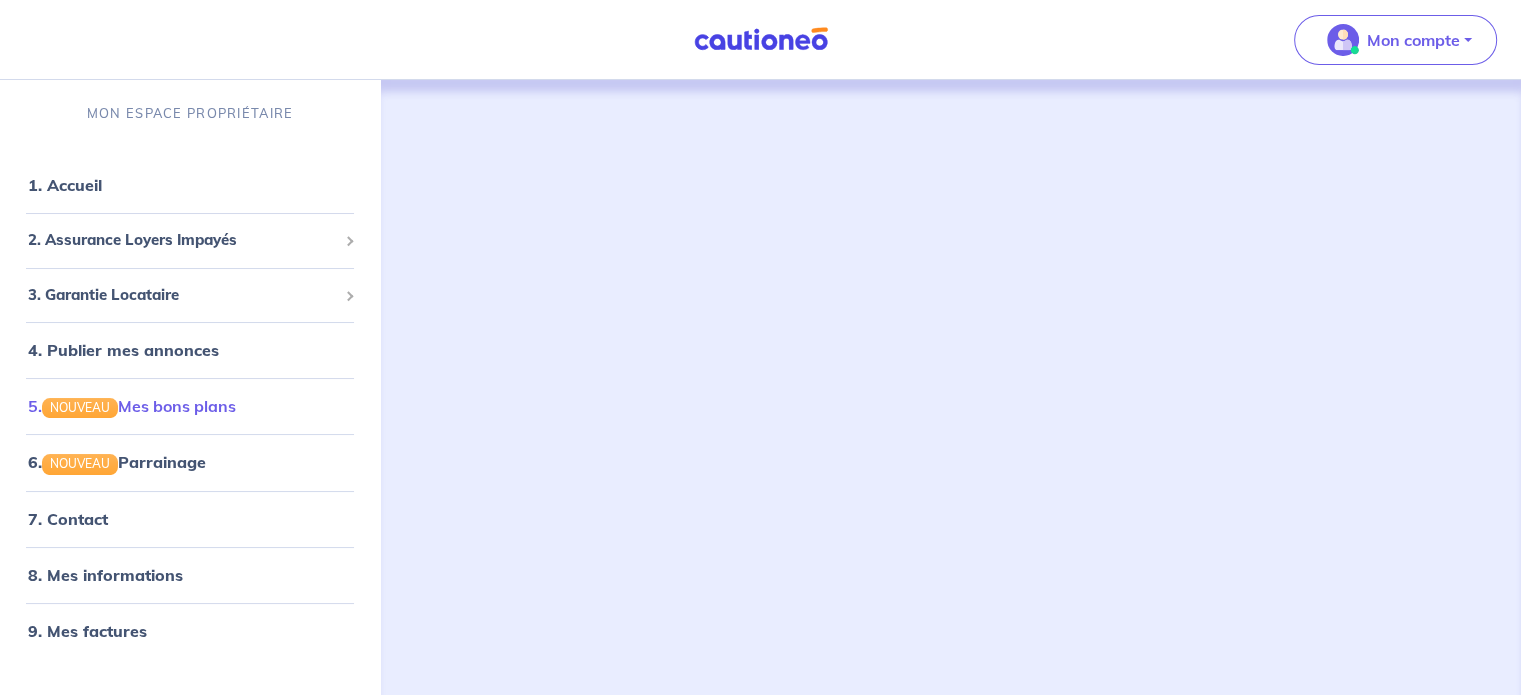 click on "5.  NOUVEAU  Mes bons plans" at bounding box center (132, 406) 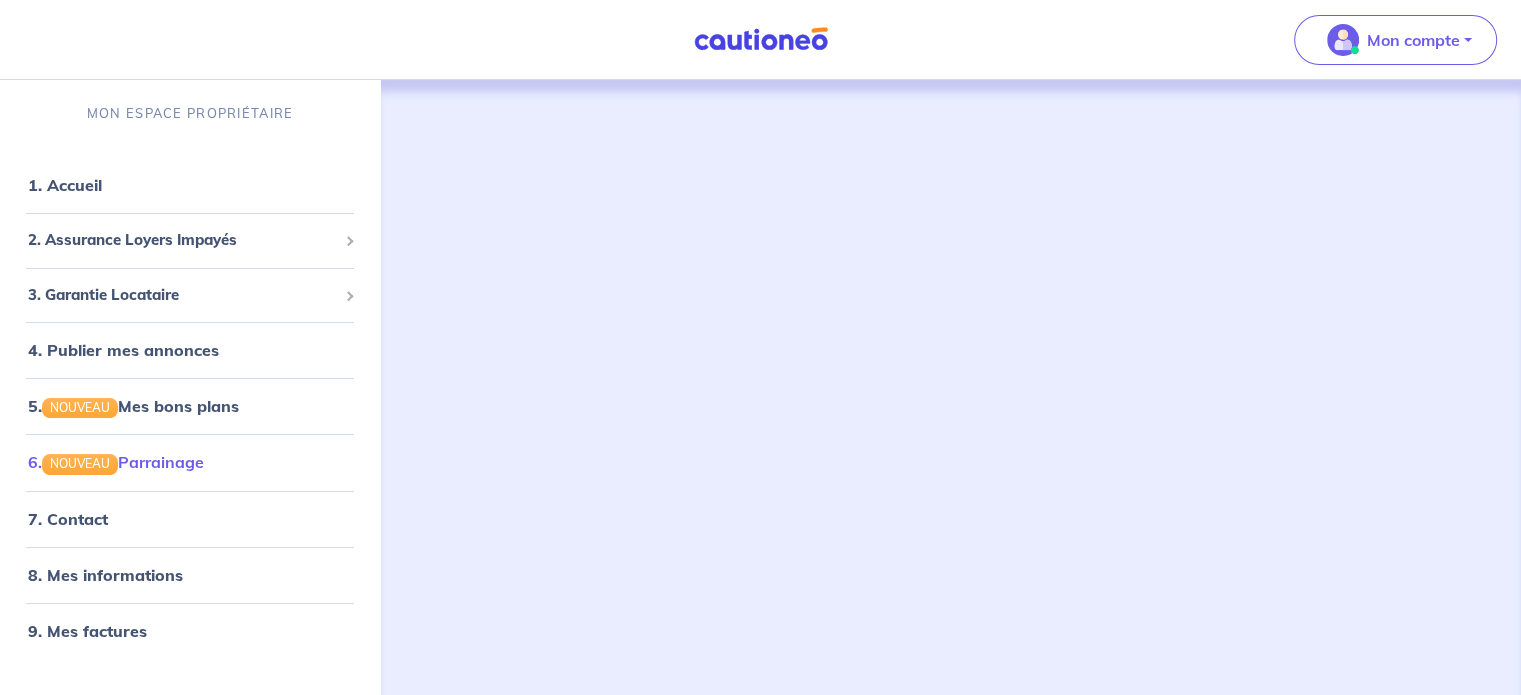 click on "6.  NOUVEAU  Parrainage" at bounding box center [116, 462] 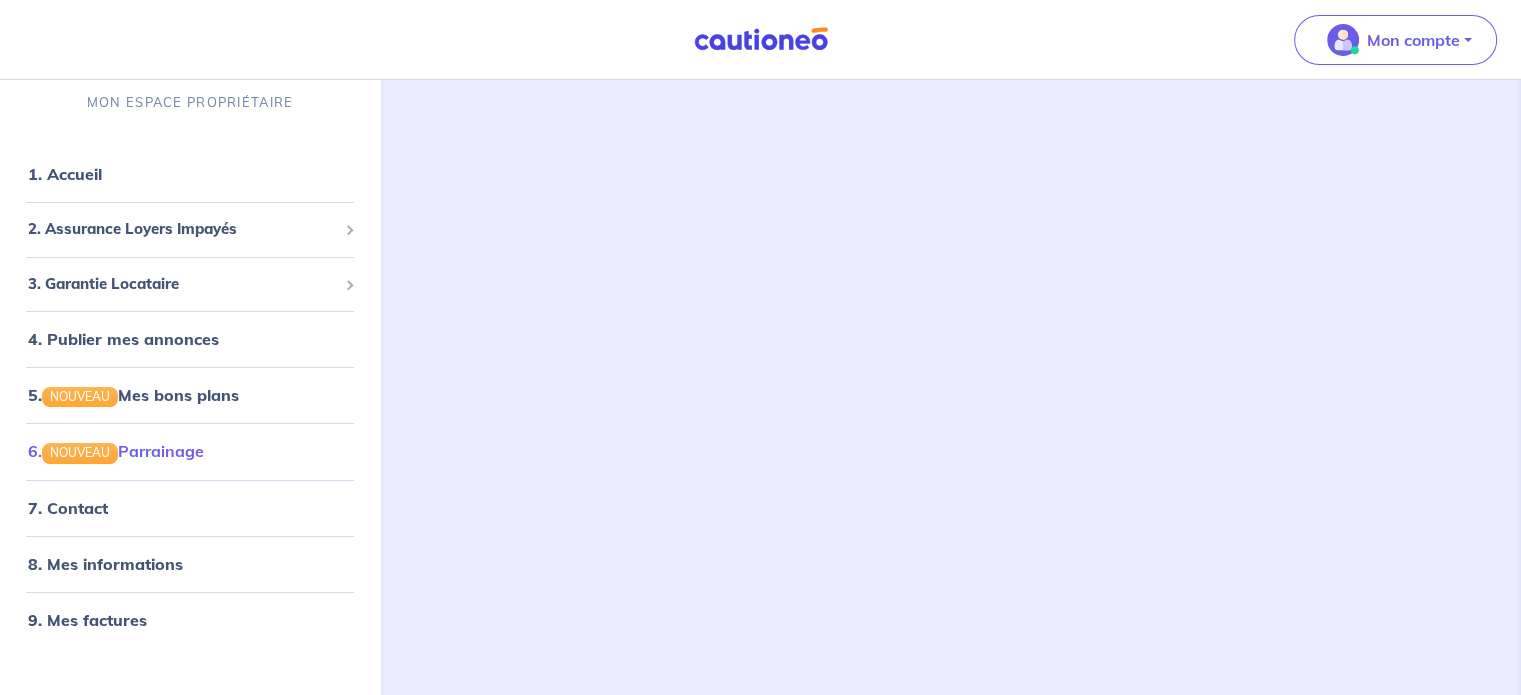 scroll, scrollTop: 128, scrollLeft: 0, axis: vertical 